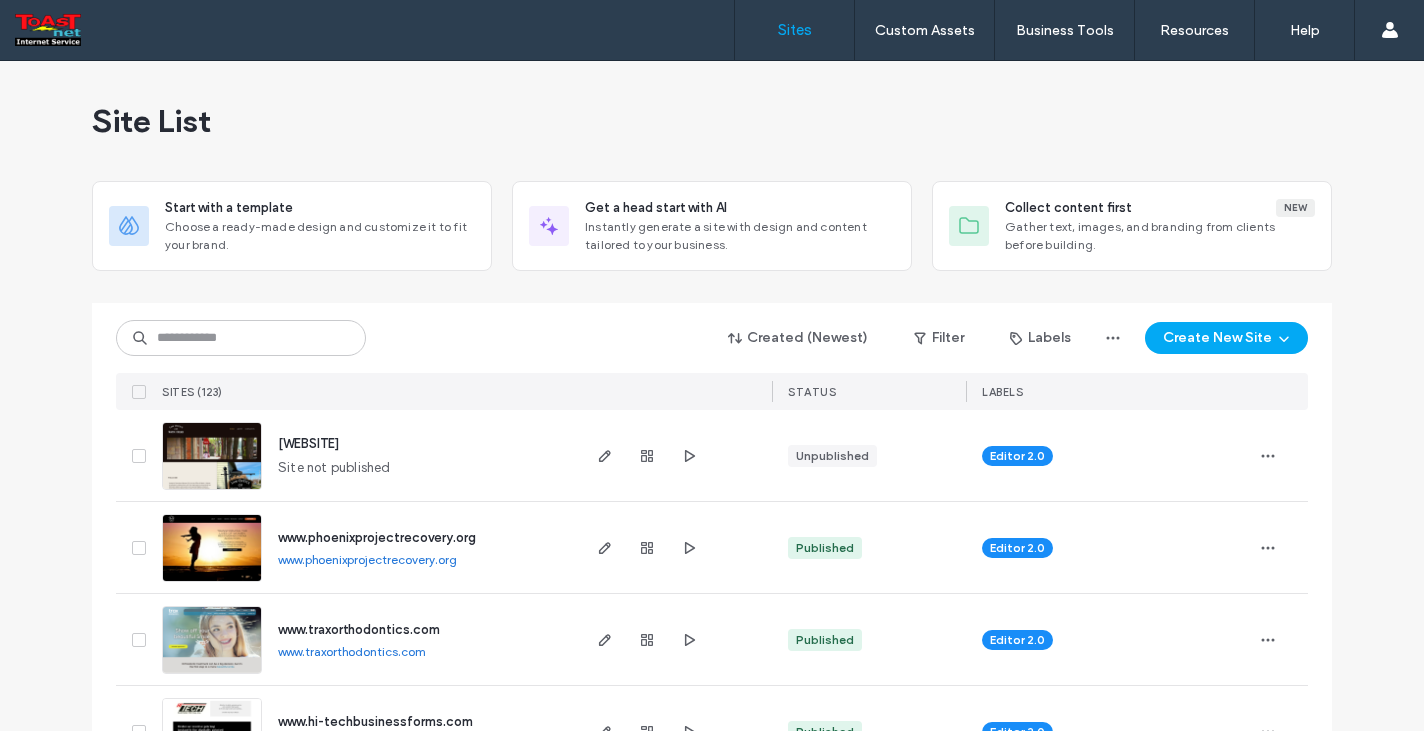 scroll, scrollTop: 0, scrollLeft: 0, axis: both 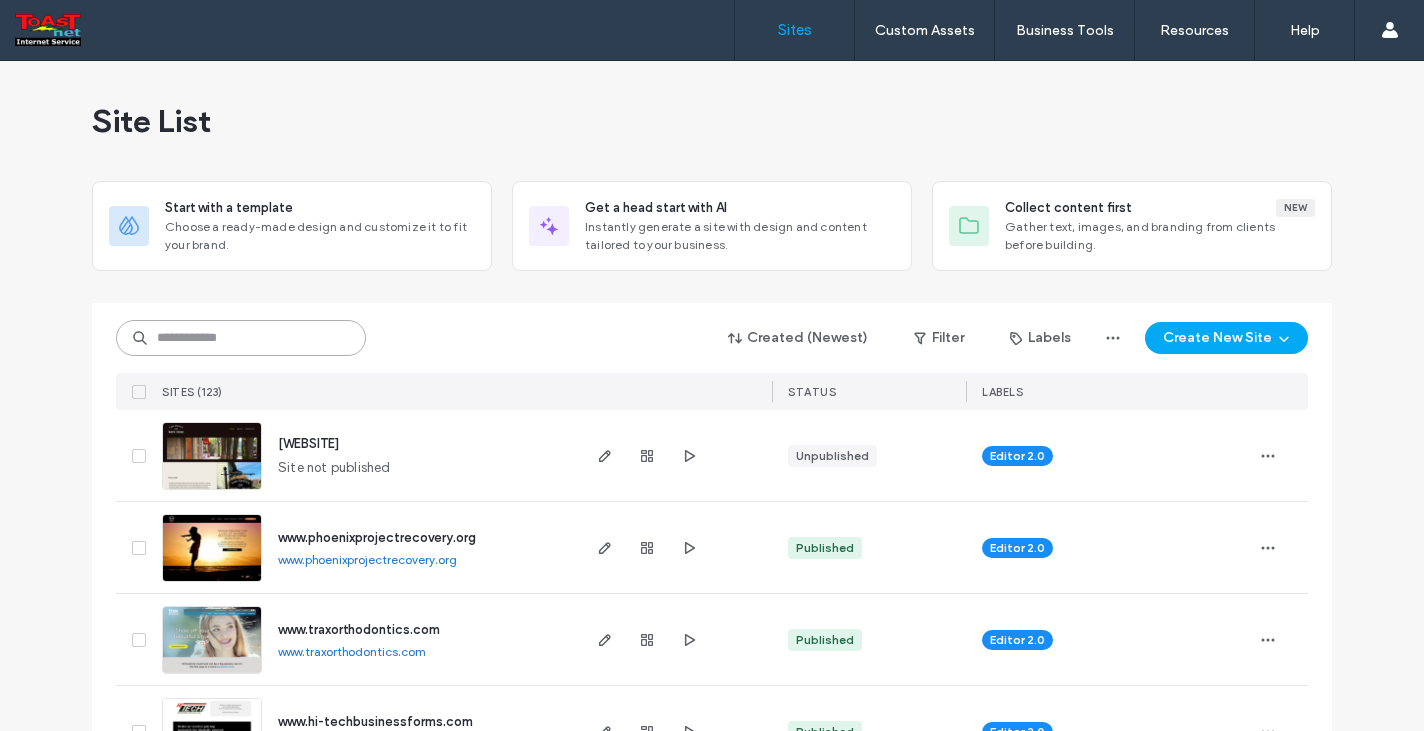 click at bounding box center (241, 338) 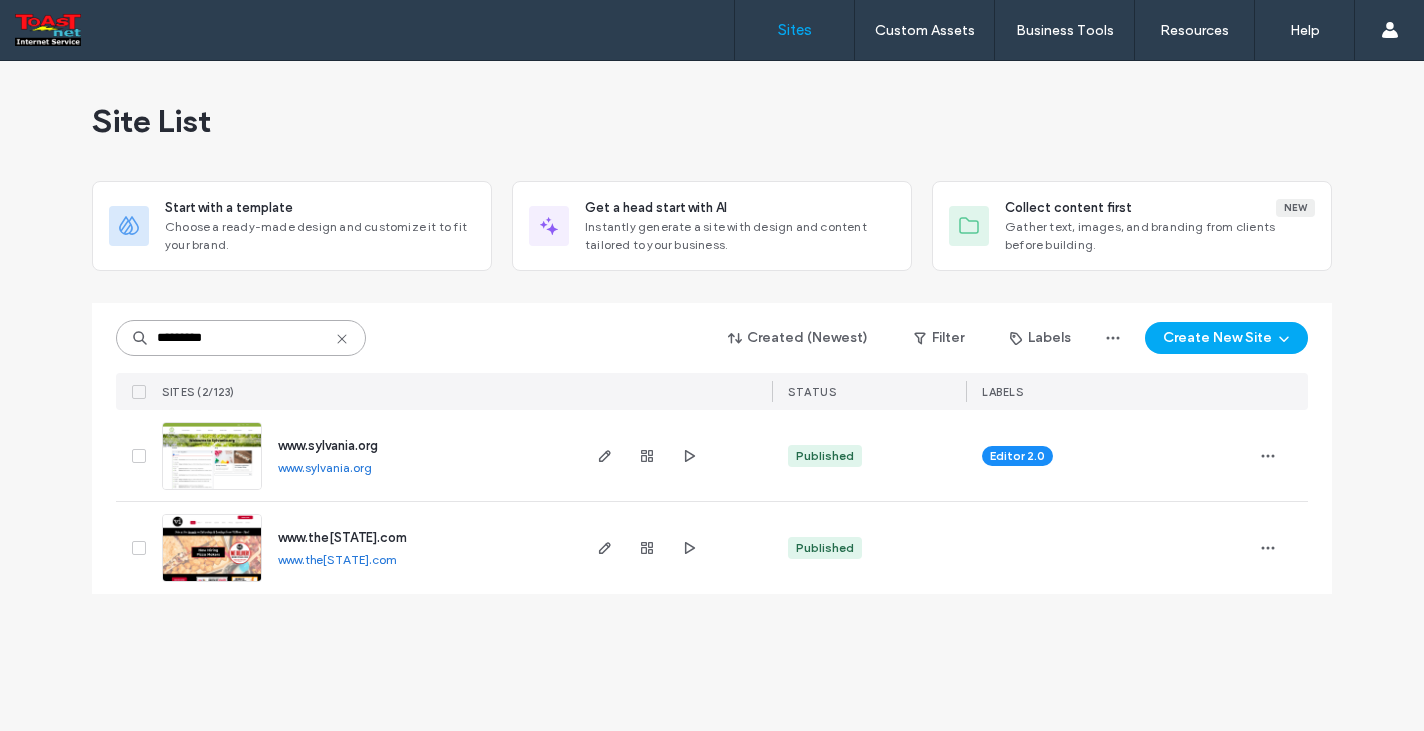 type on "*********" 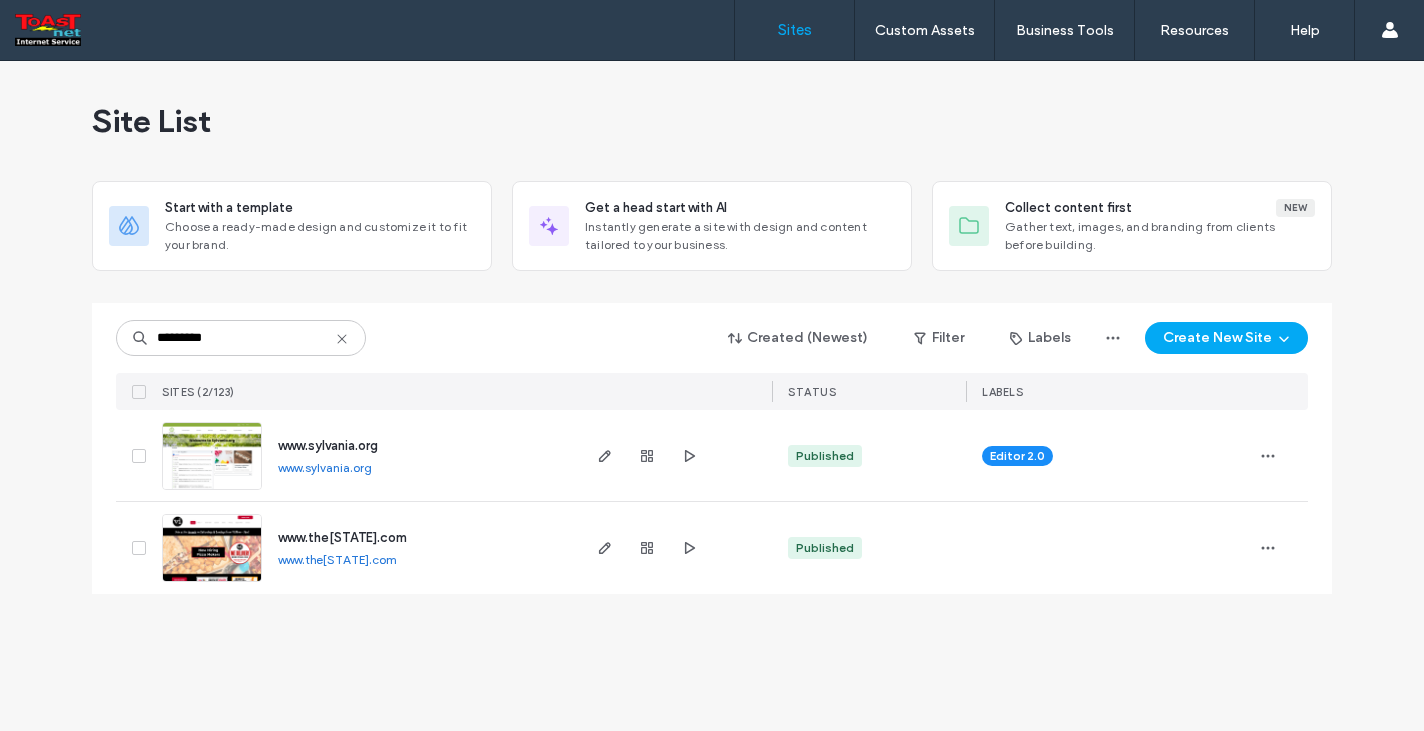 click at bounding box center [212, 491] 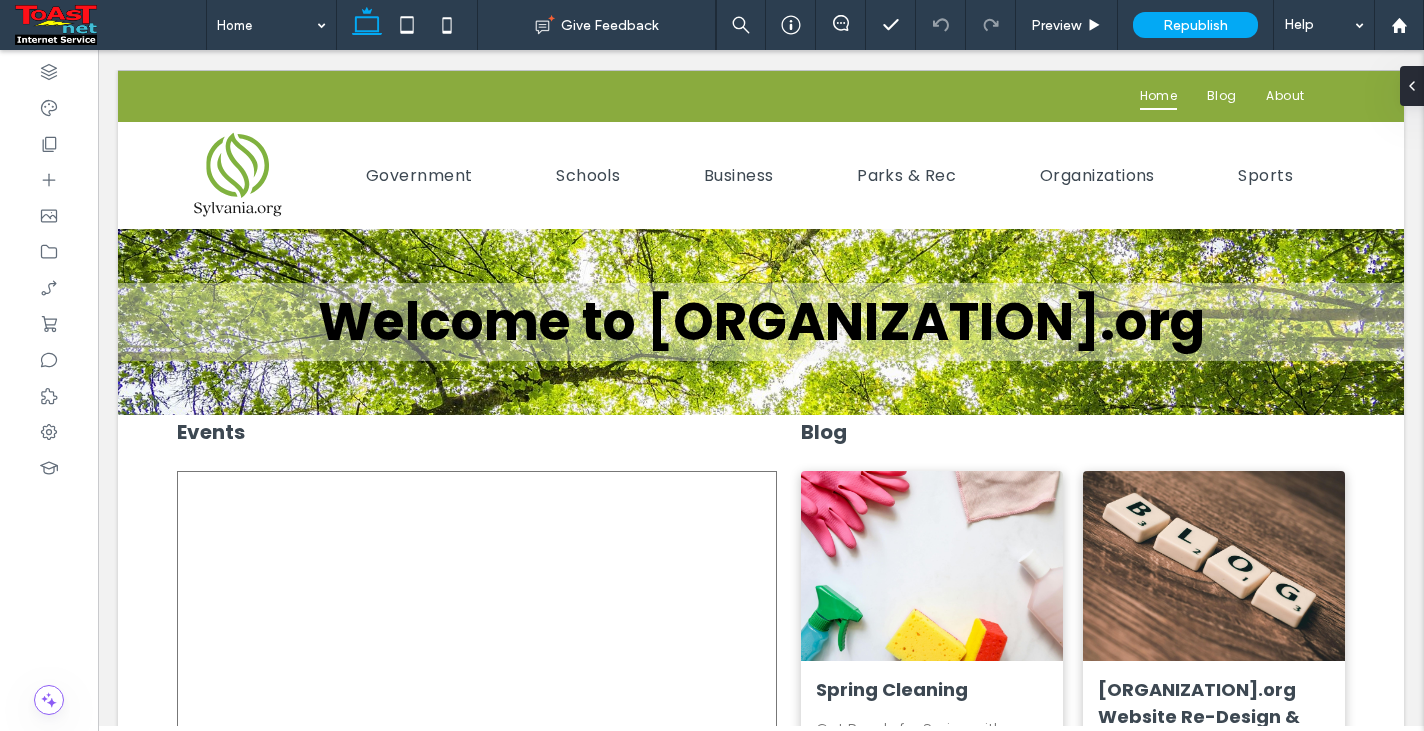 scroll, scrollTop: 0, scrollLeft: 0, axis: both 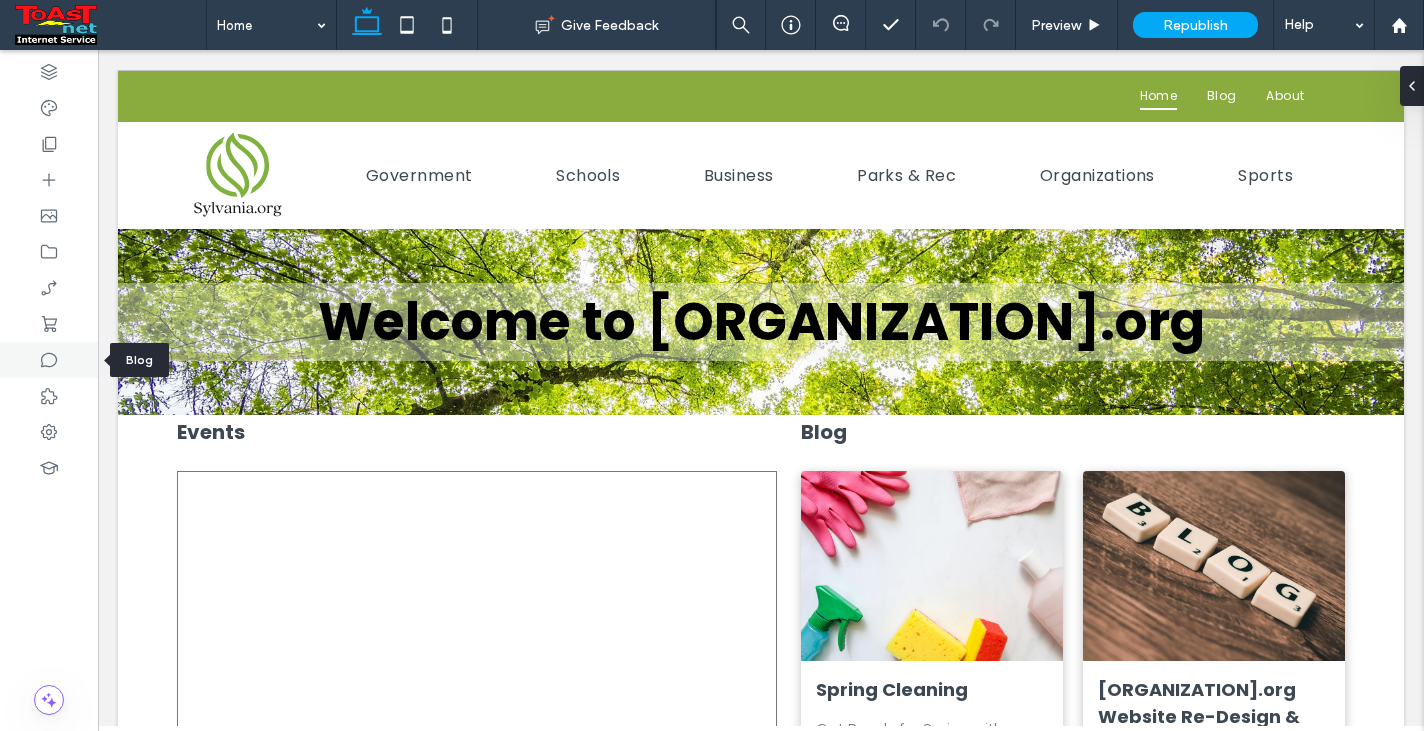 click 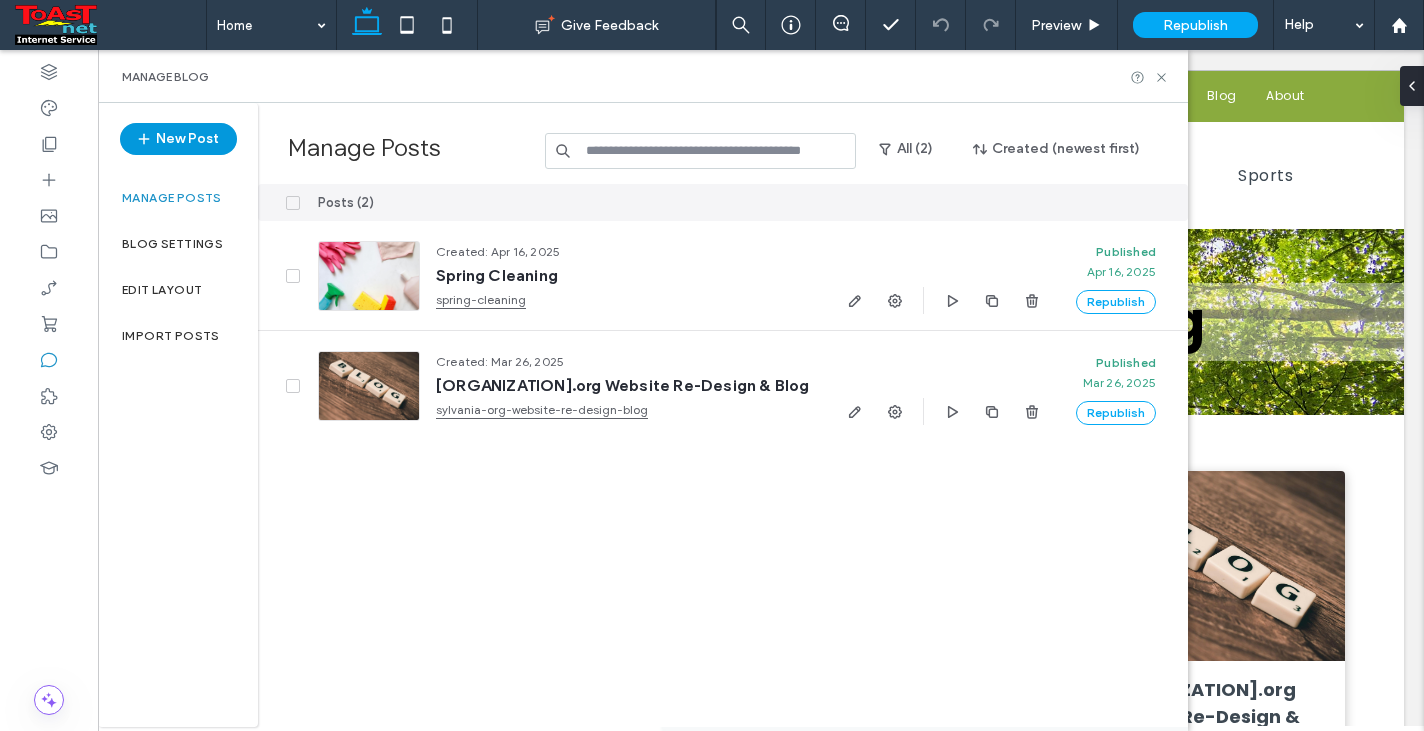 click on "New Post" at bounding box center [178, 139] 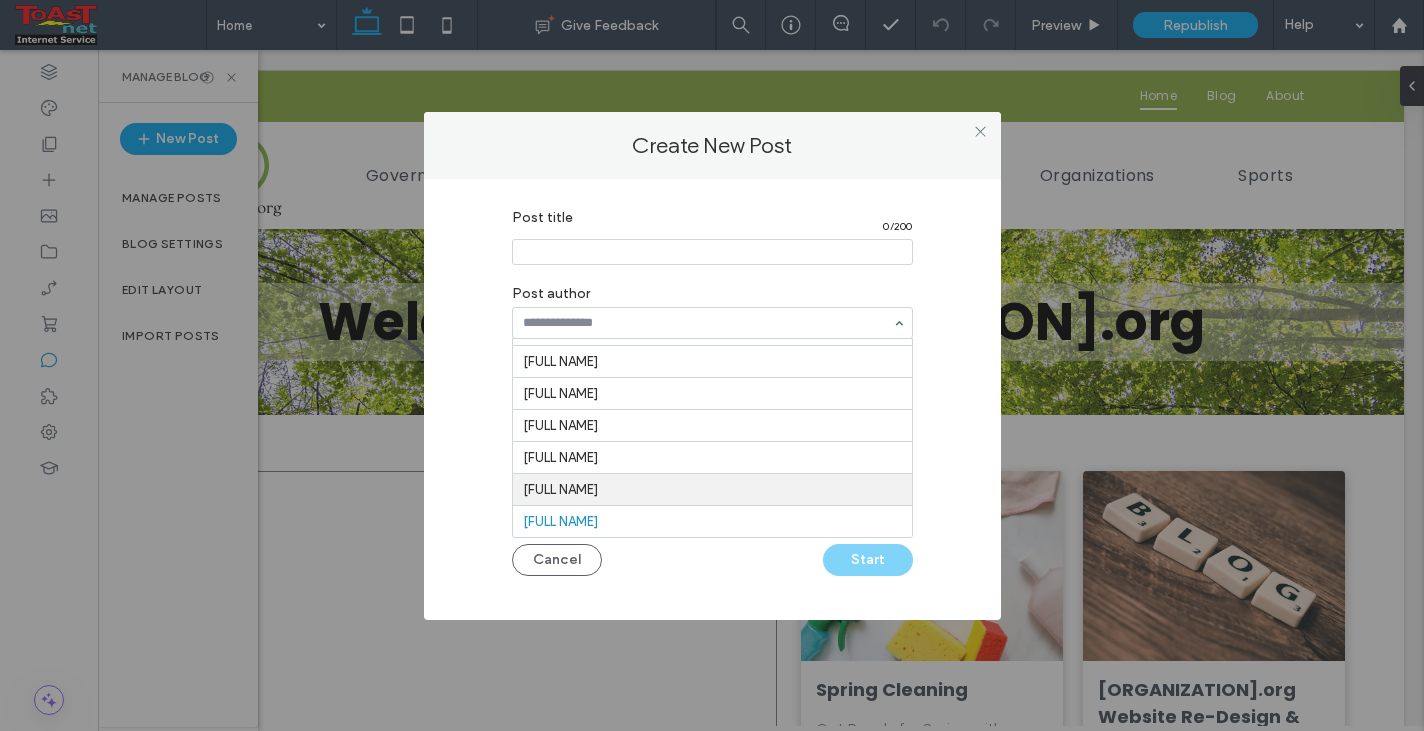 scroll, scrollTop: 0, scrollLeft: 0, axis: both 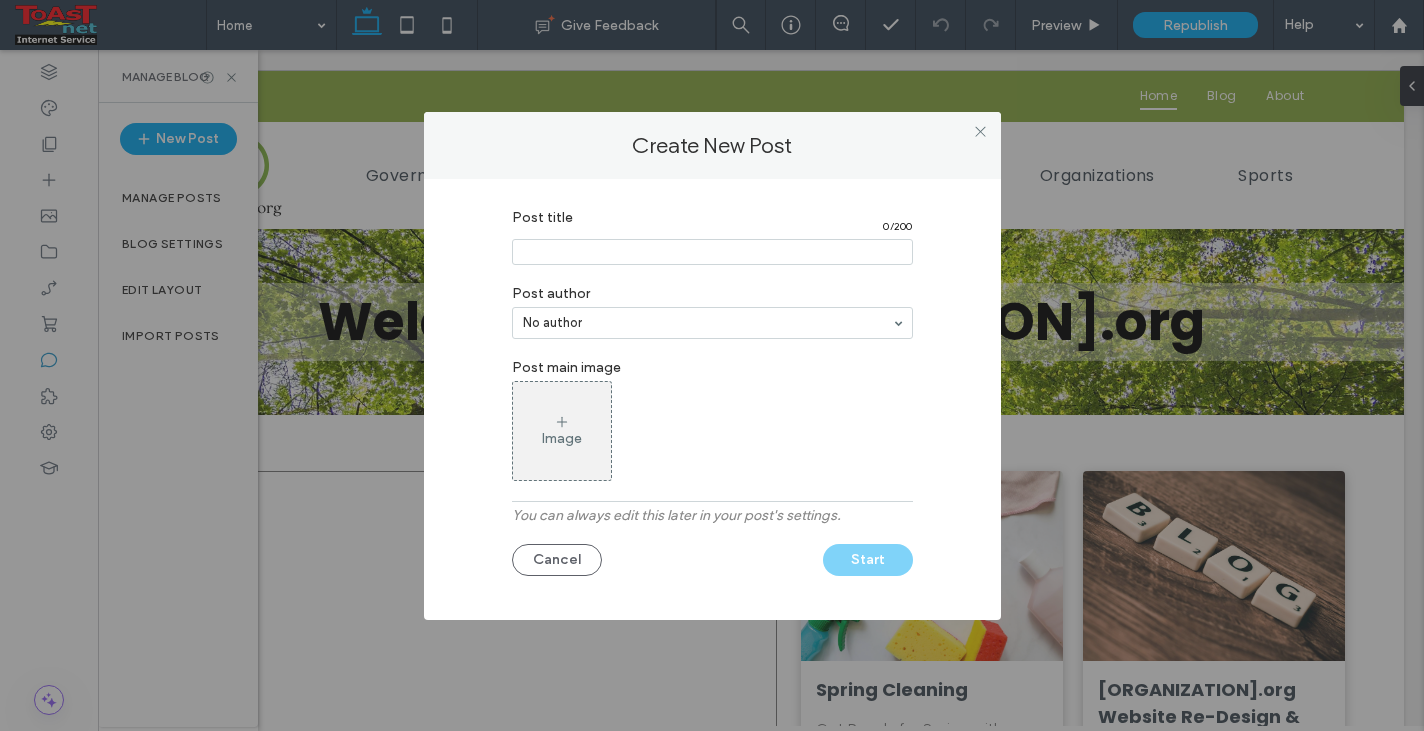 click at bounding box center [712, 252] 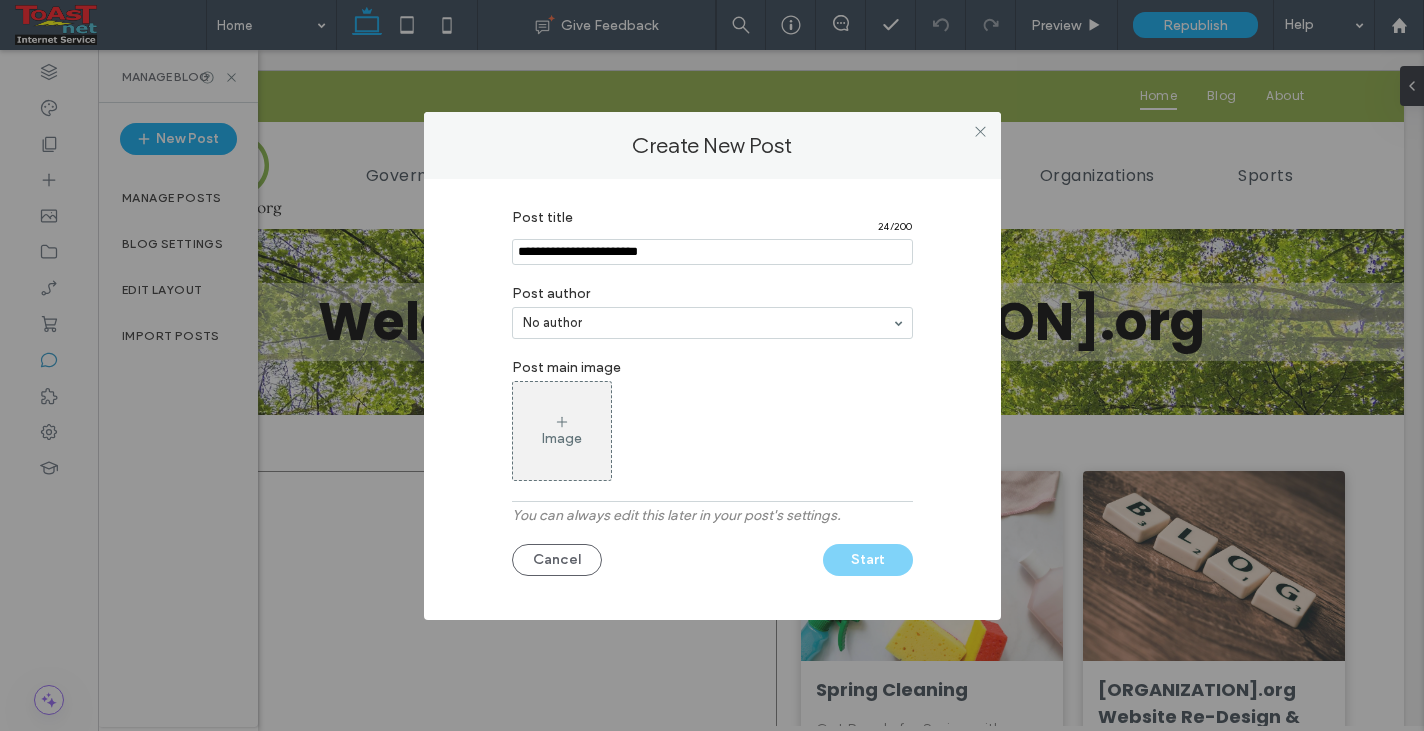 type on "**********" 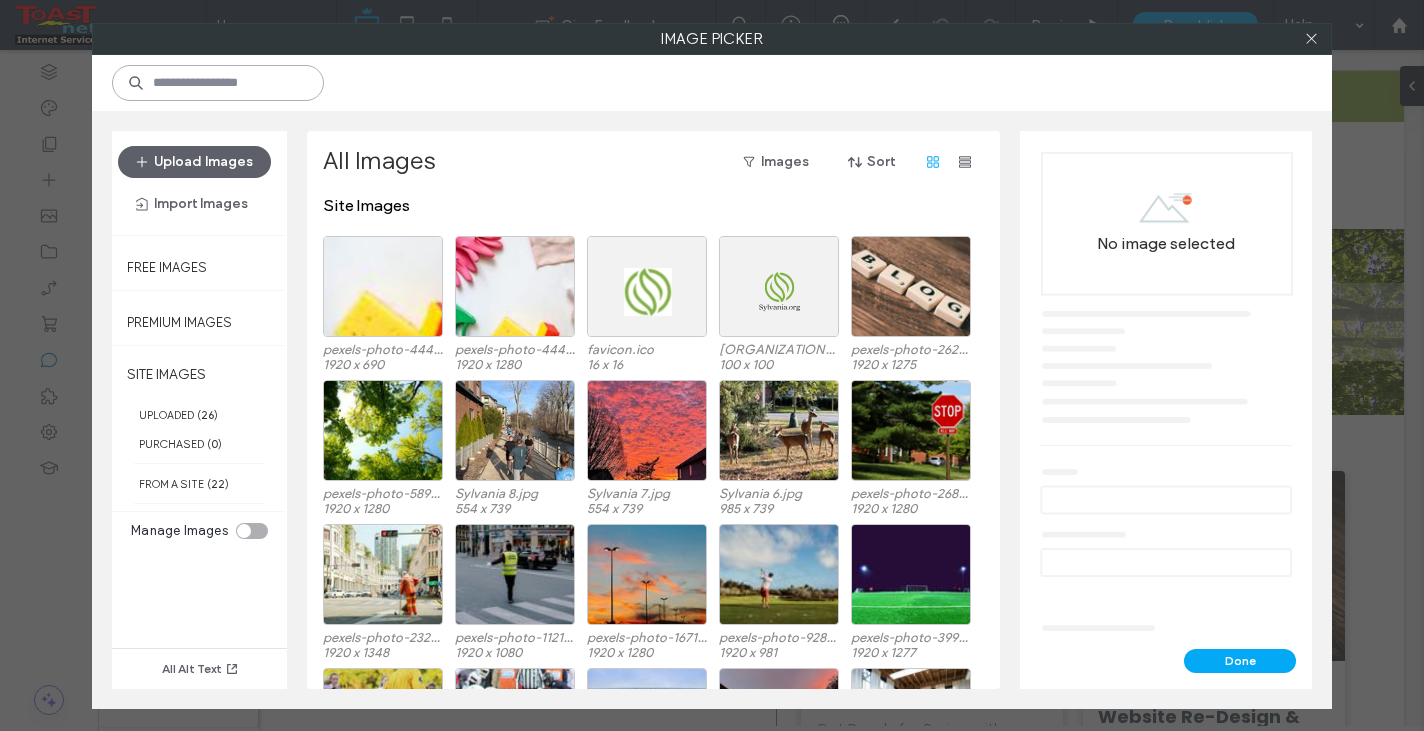 click at bounding box center (218, 83) 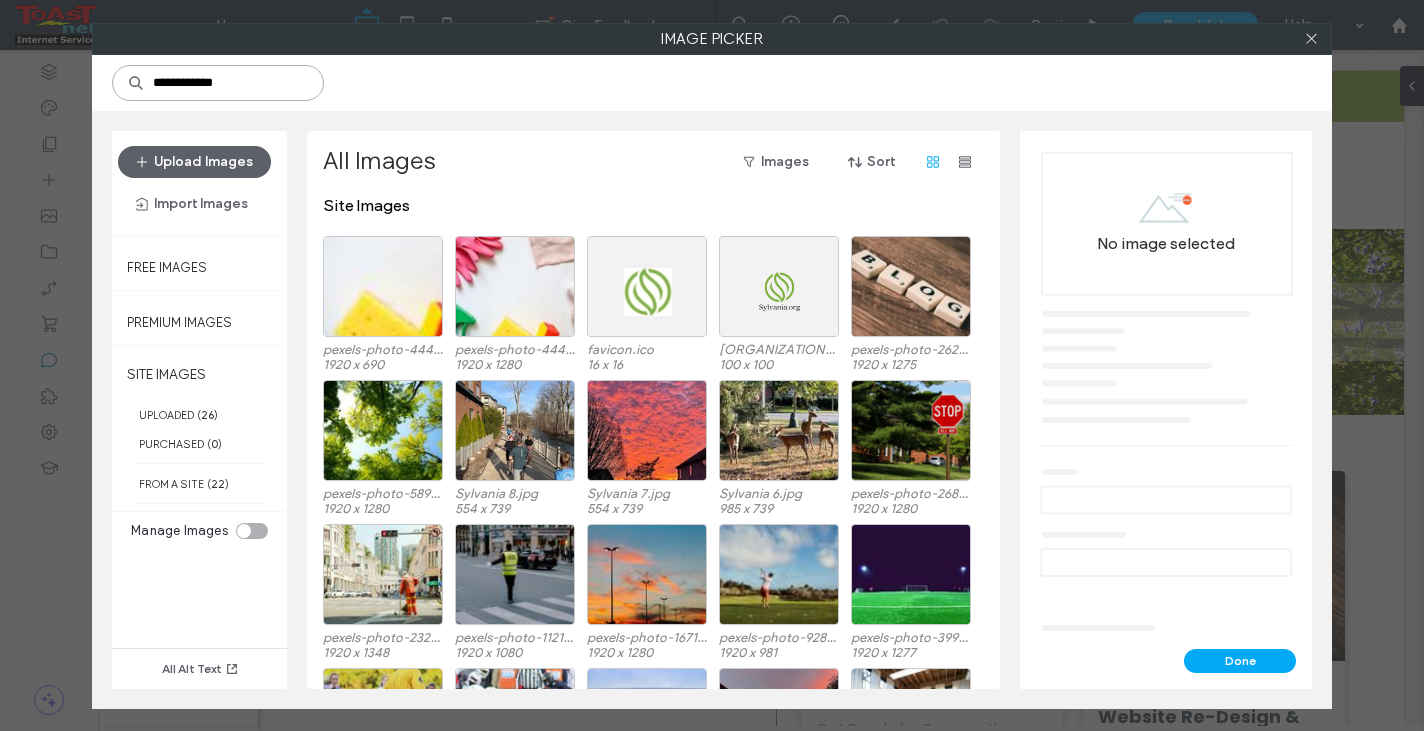 type on "**********" 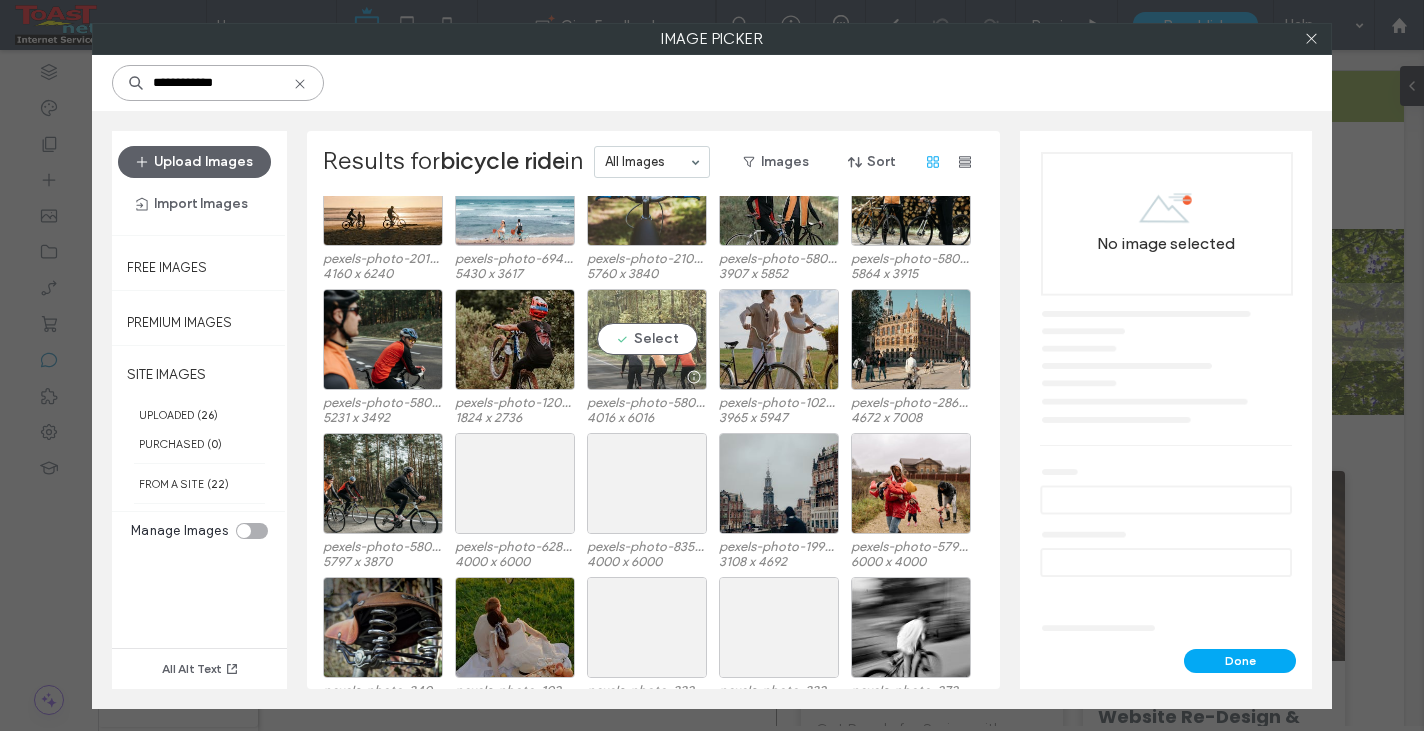 scroll, scrollTop: 423, scrollLeft: 0, axis: vertical 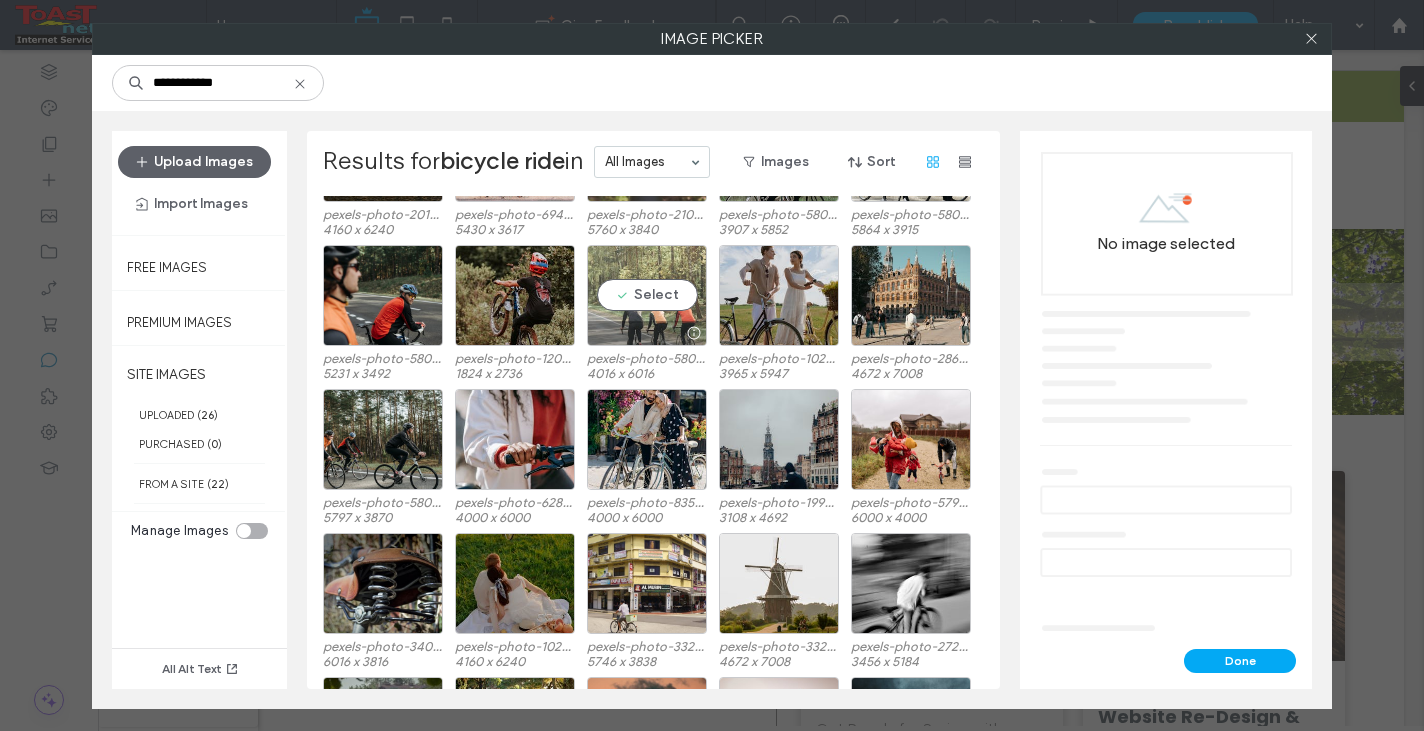 click on "Select" at bounding box center (647, 295) 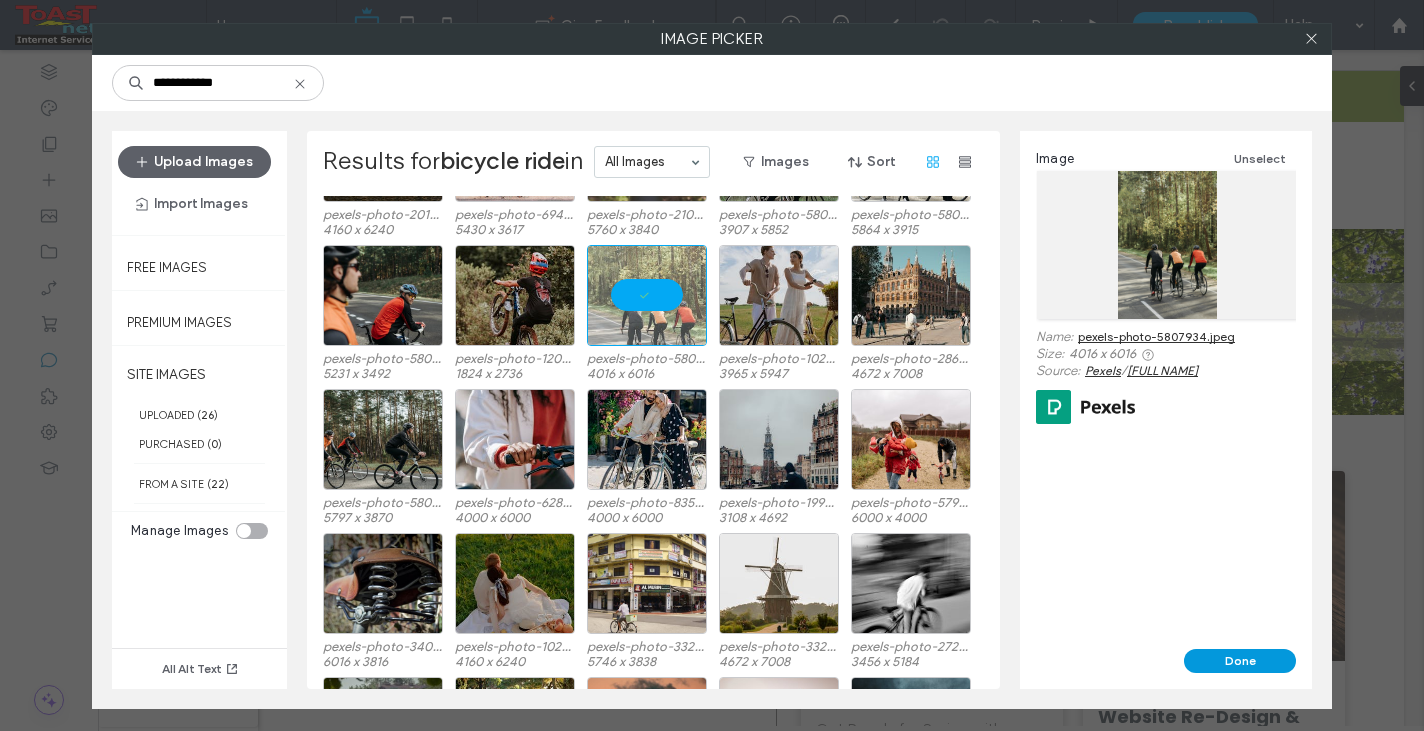 click on "Done" at bounding box center (1240, 661) 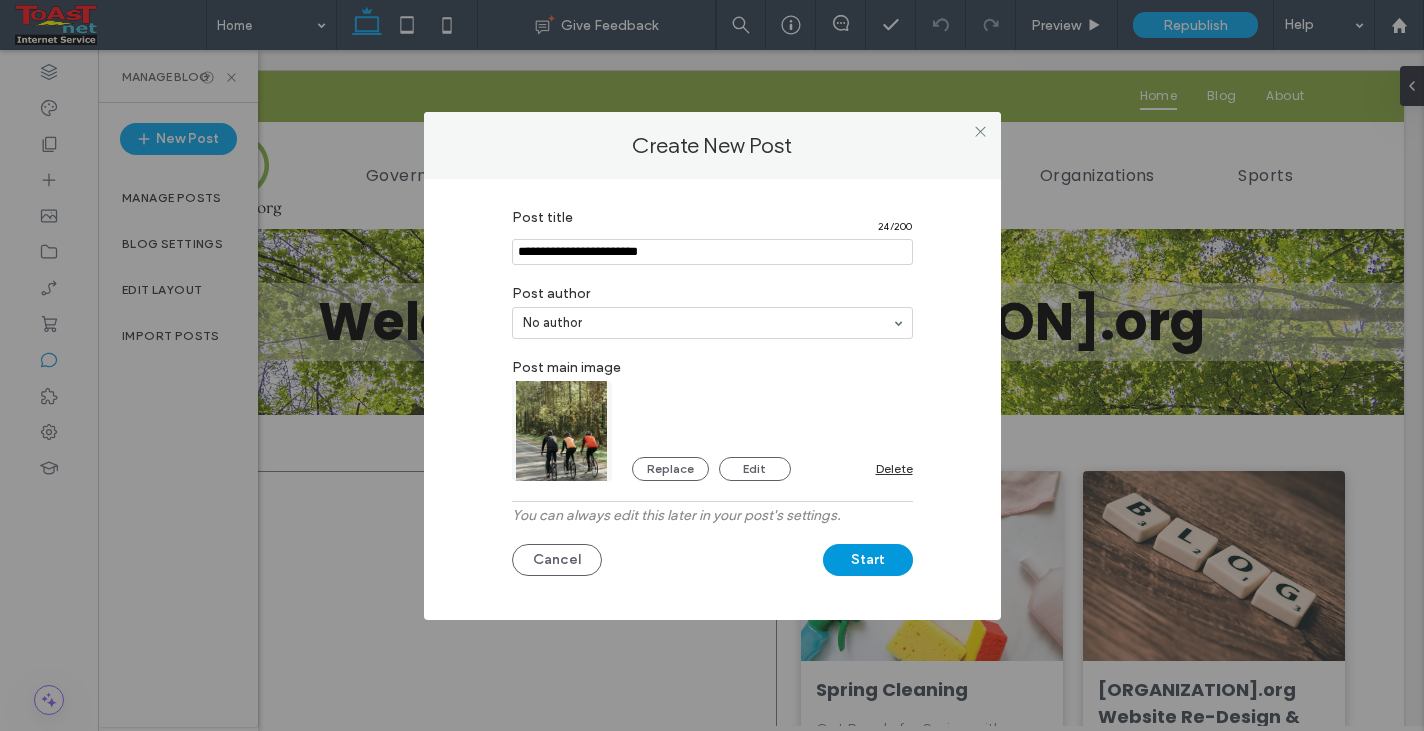 click on "Start" at bounding box center [868, 560] 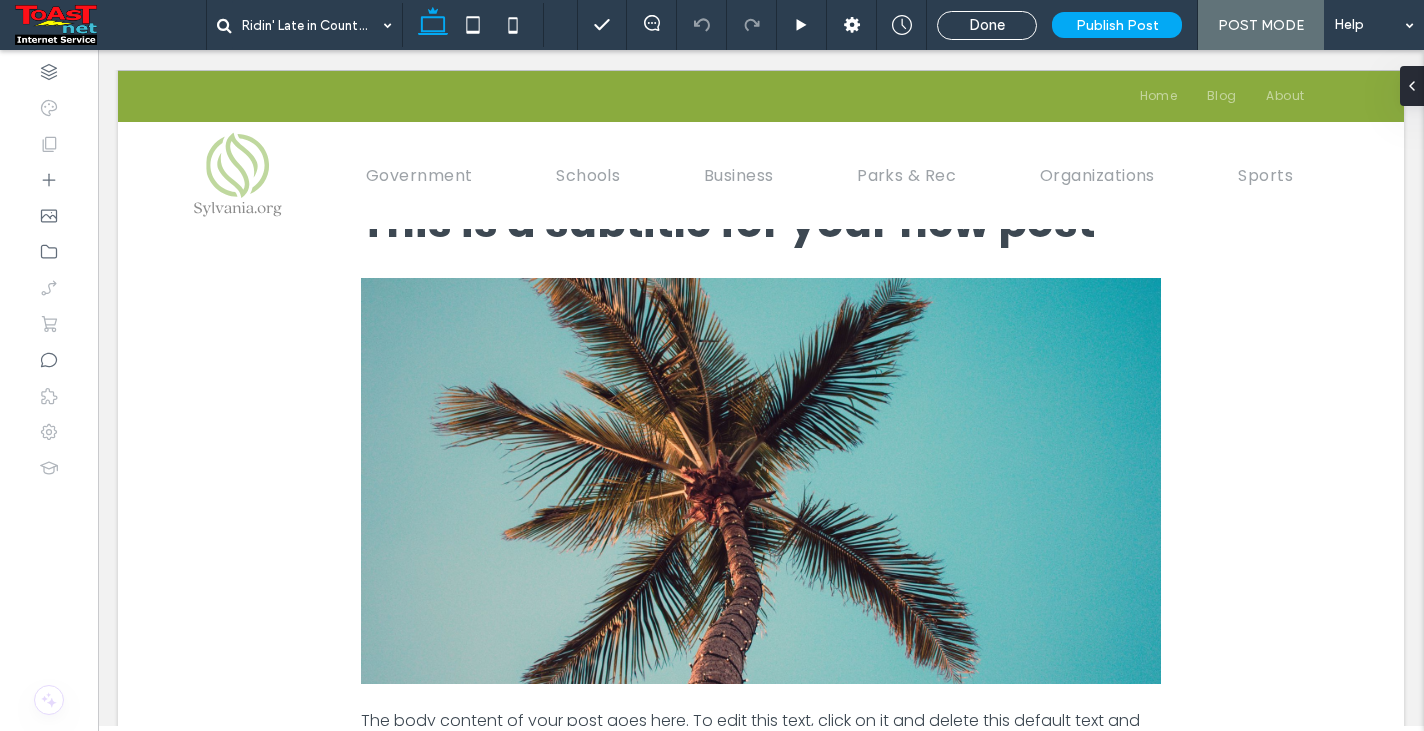 scroll, scrollTop: 300, scrollLeft: 0, axis: vertical 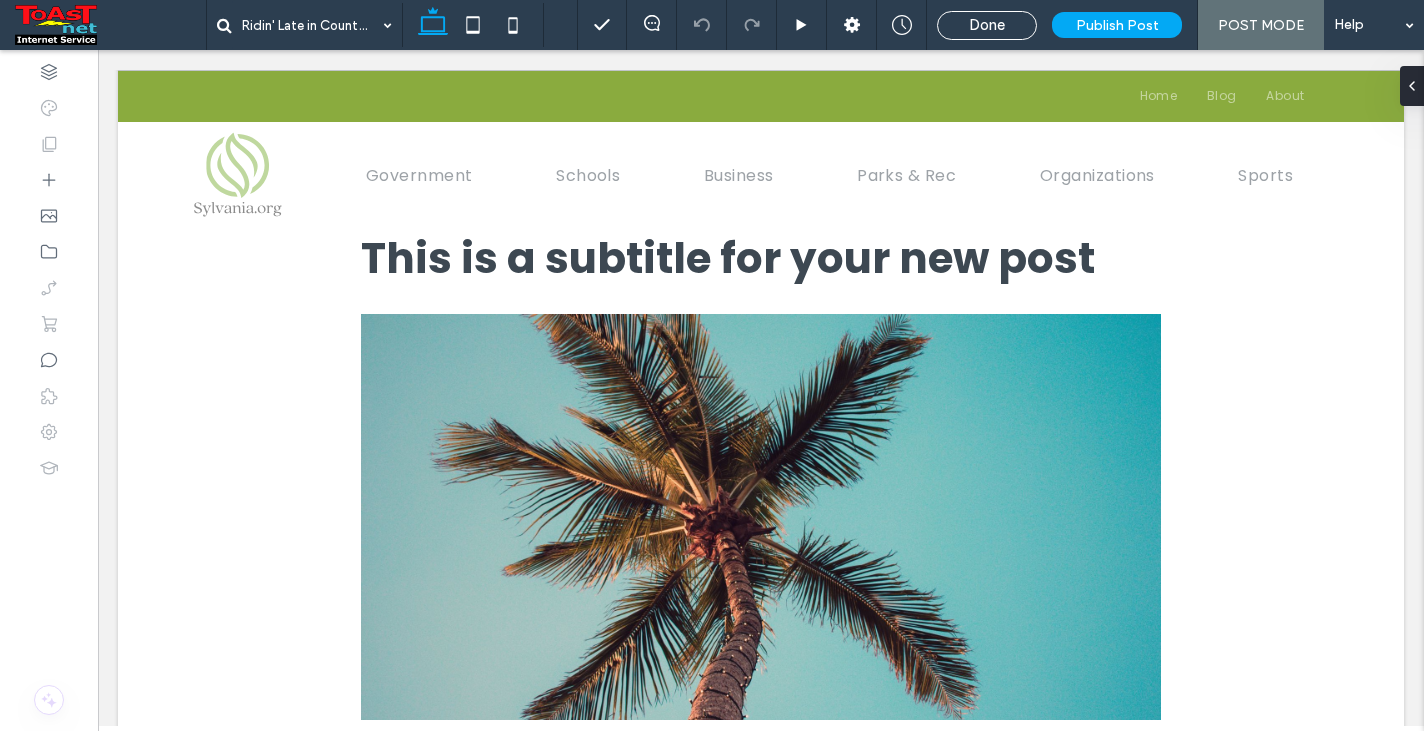 click at bounding box center (761, 517) 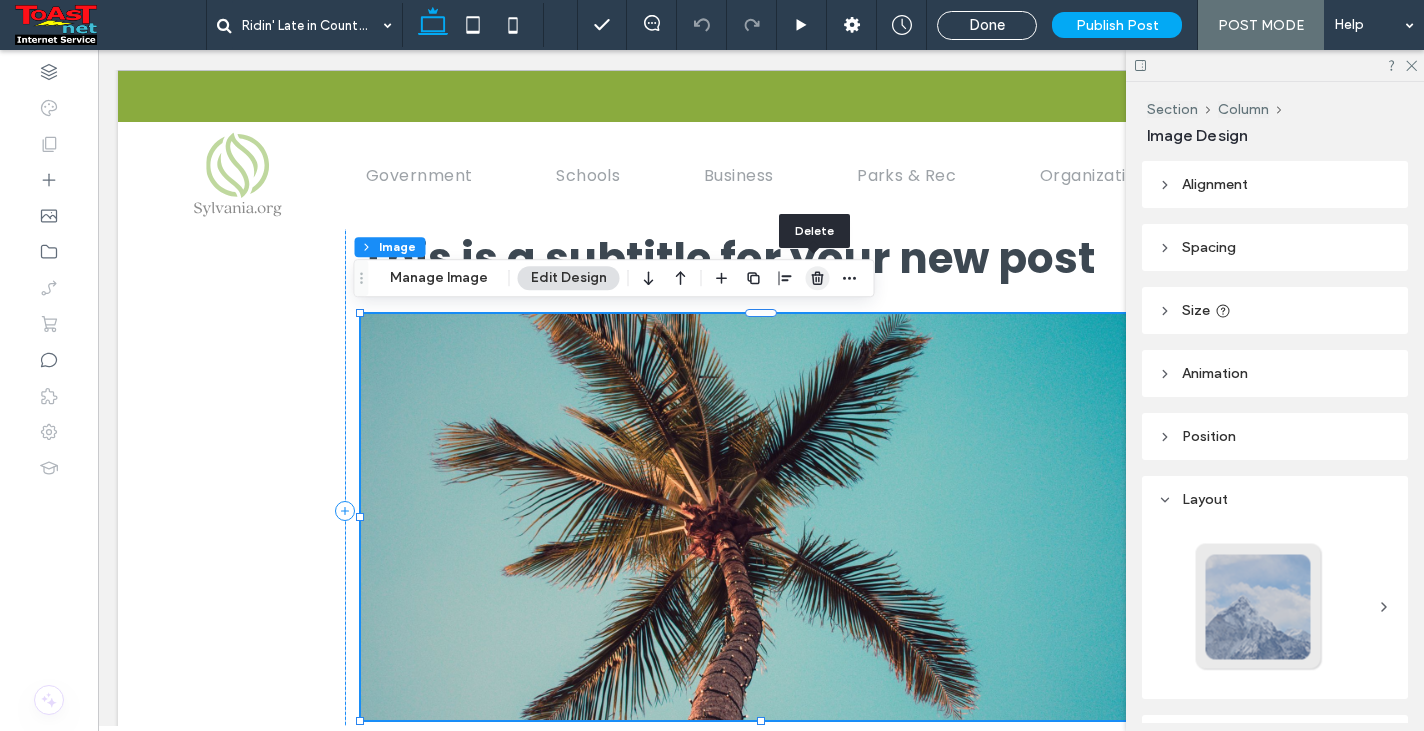 click 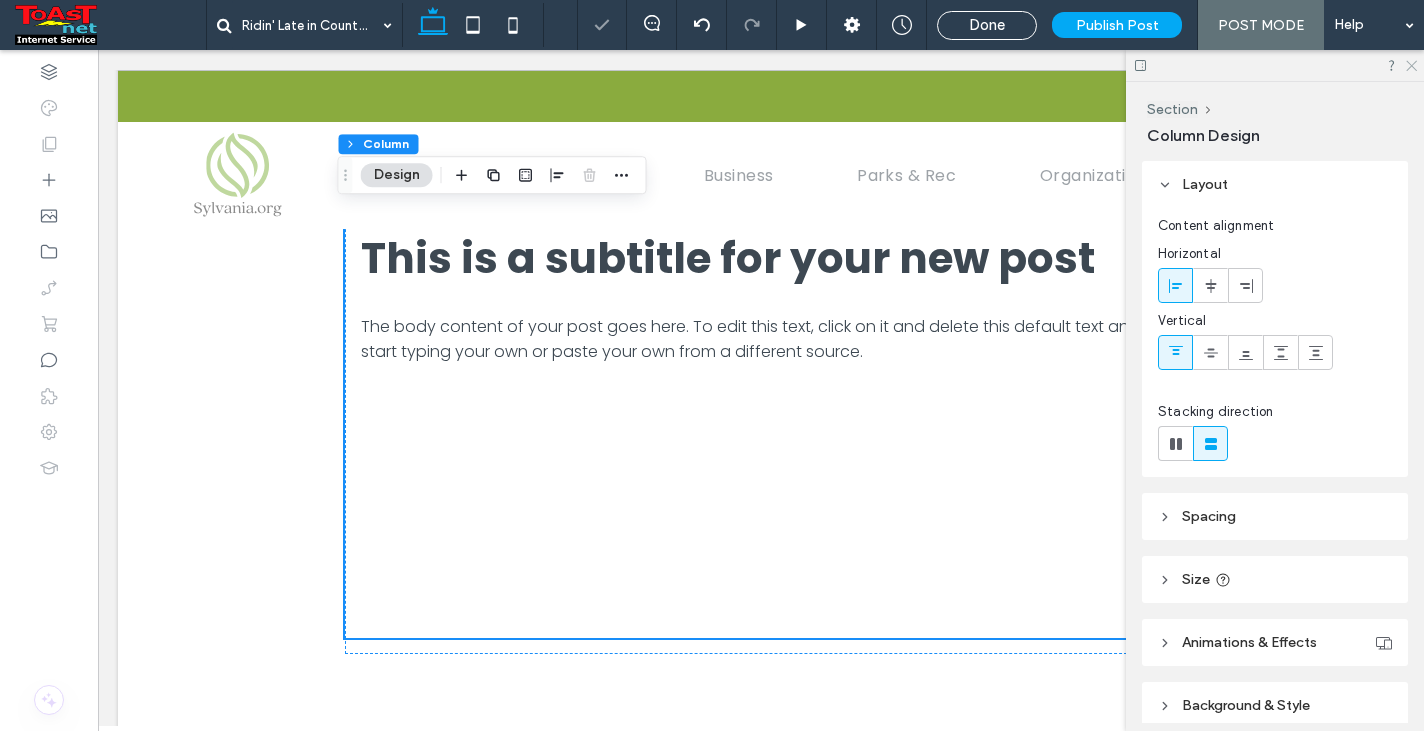 click 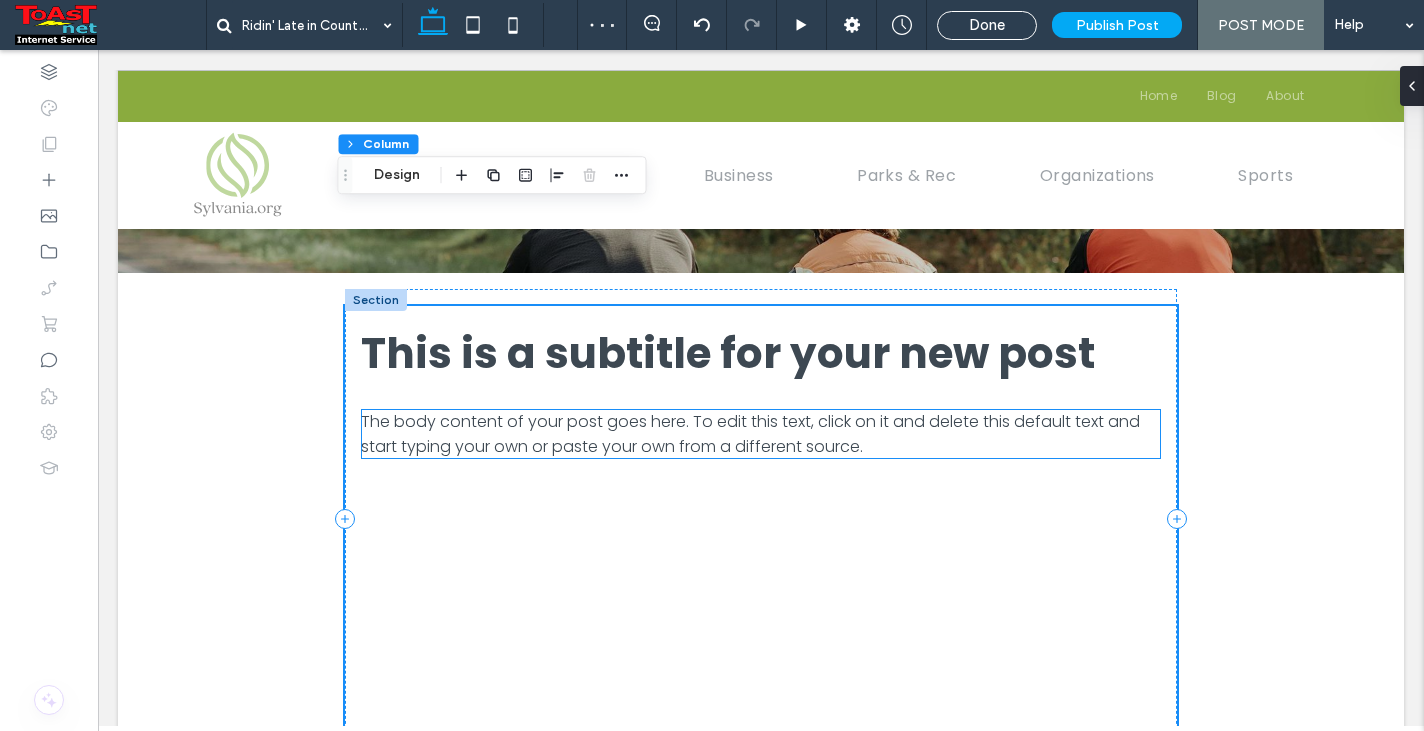 scroll, scrollTop: 100, scrollLeft: 0, axis: vertical 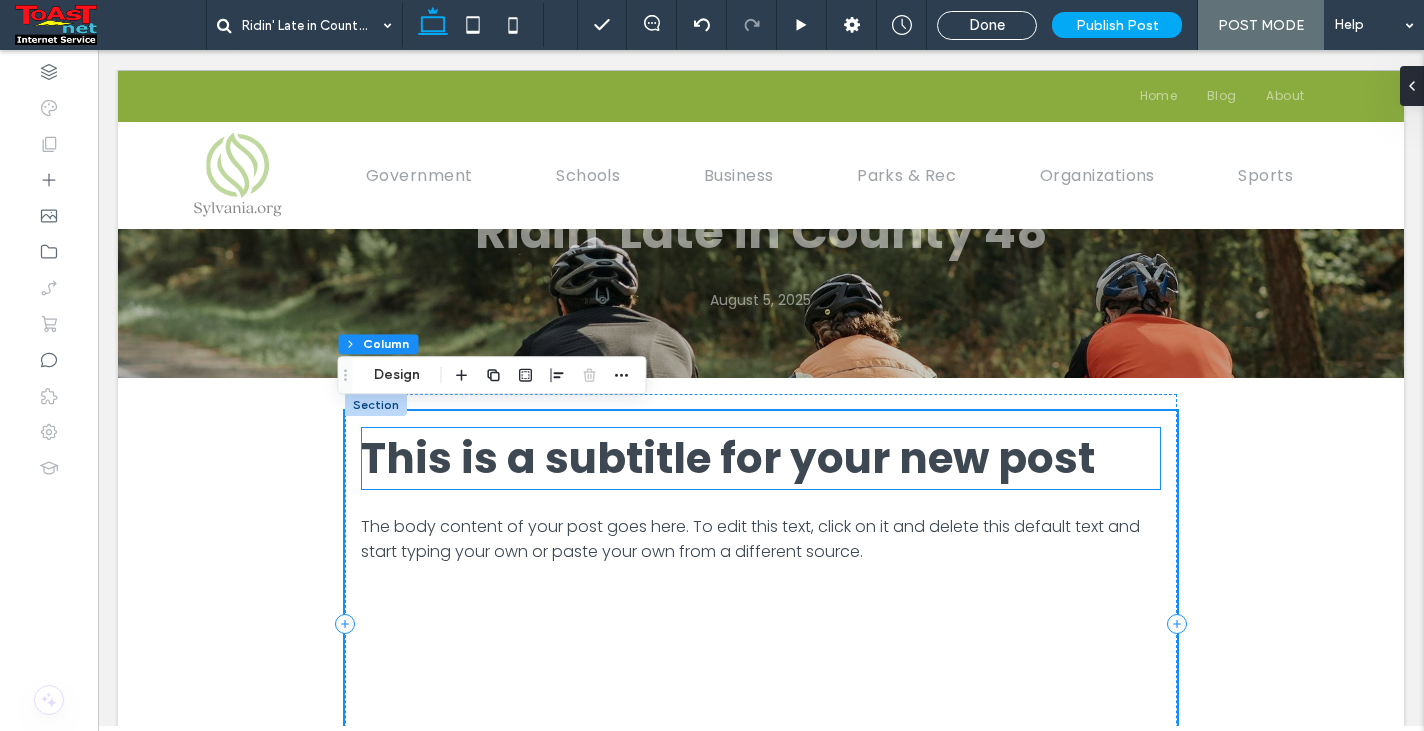 click on "This is a subtitle for your new post" at bounding box center (728, 458) 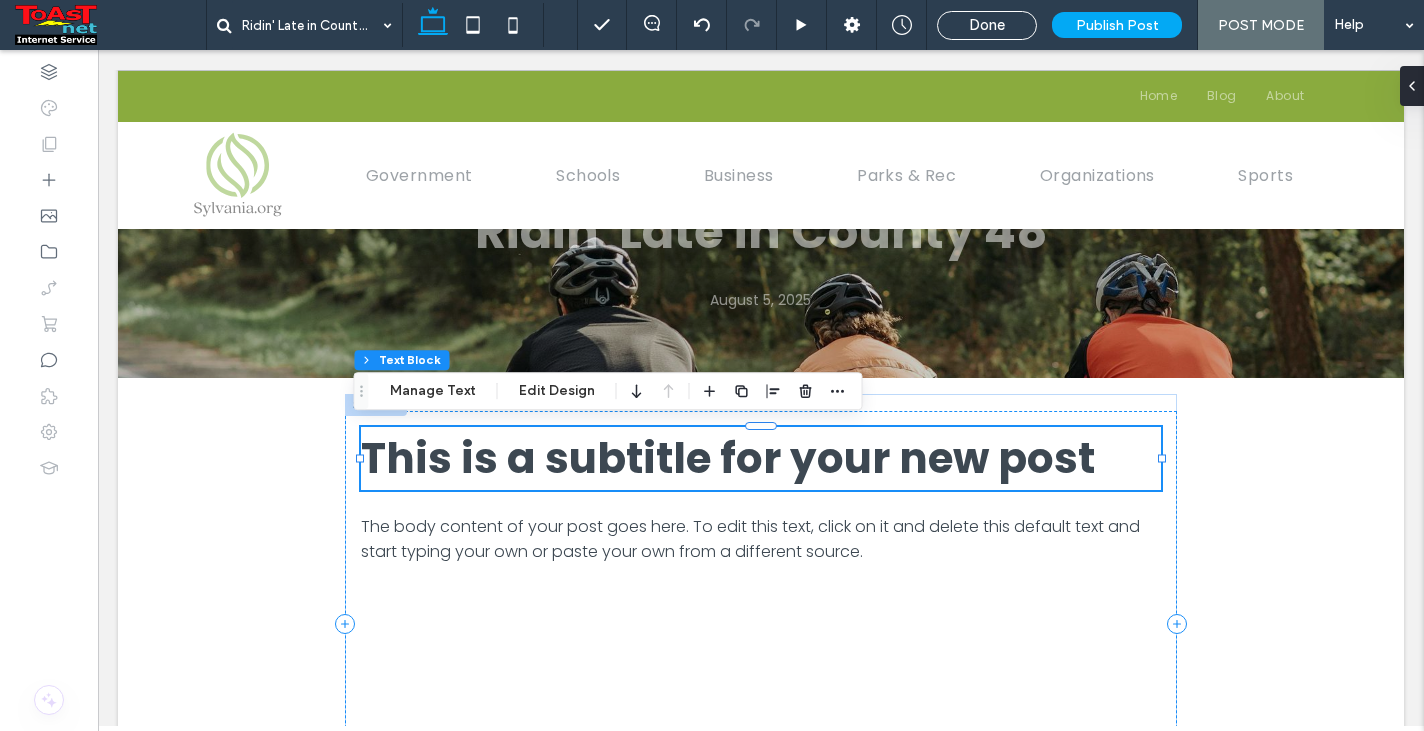 click on "This is a subtitle for your new post" at bounding box center [728, 458] 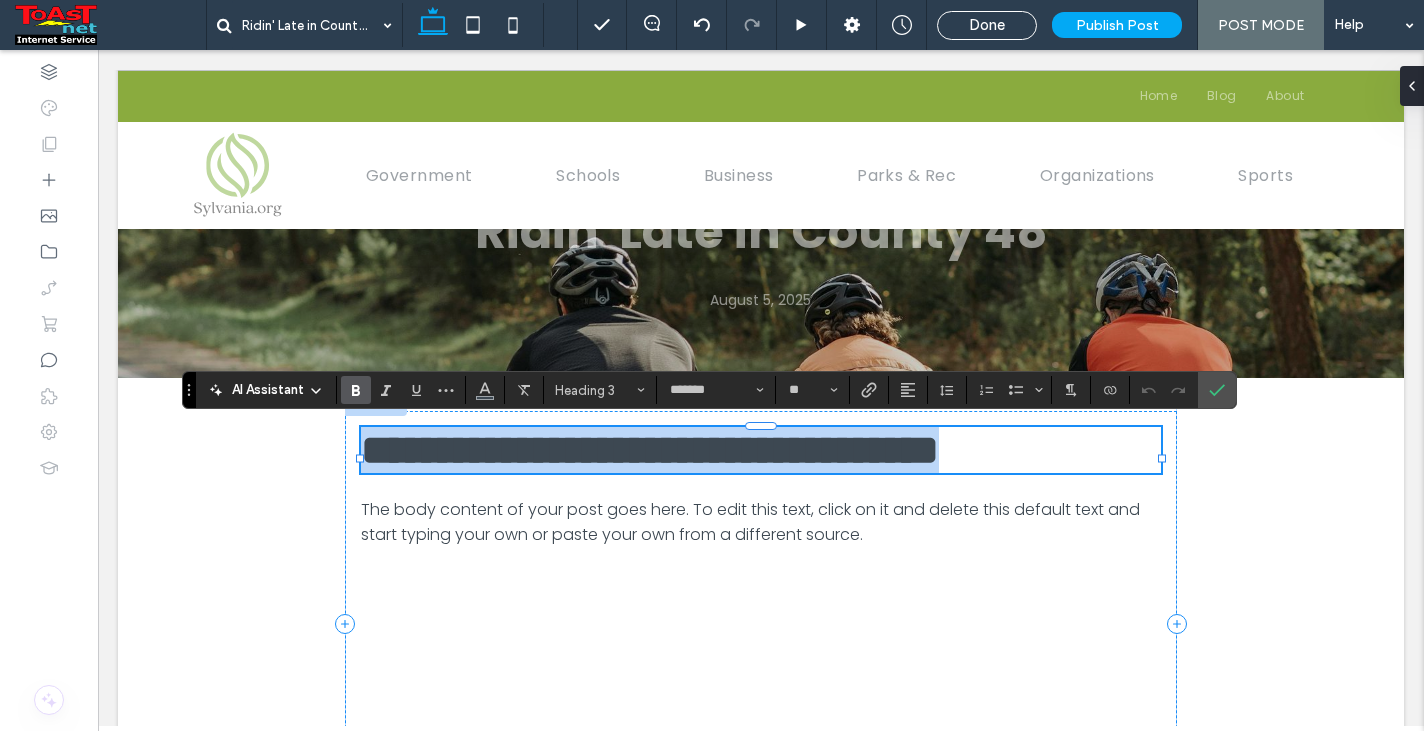 type on "*******" 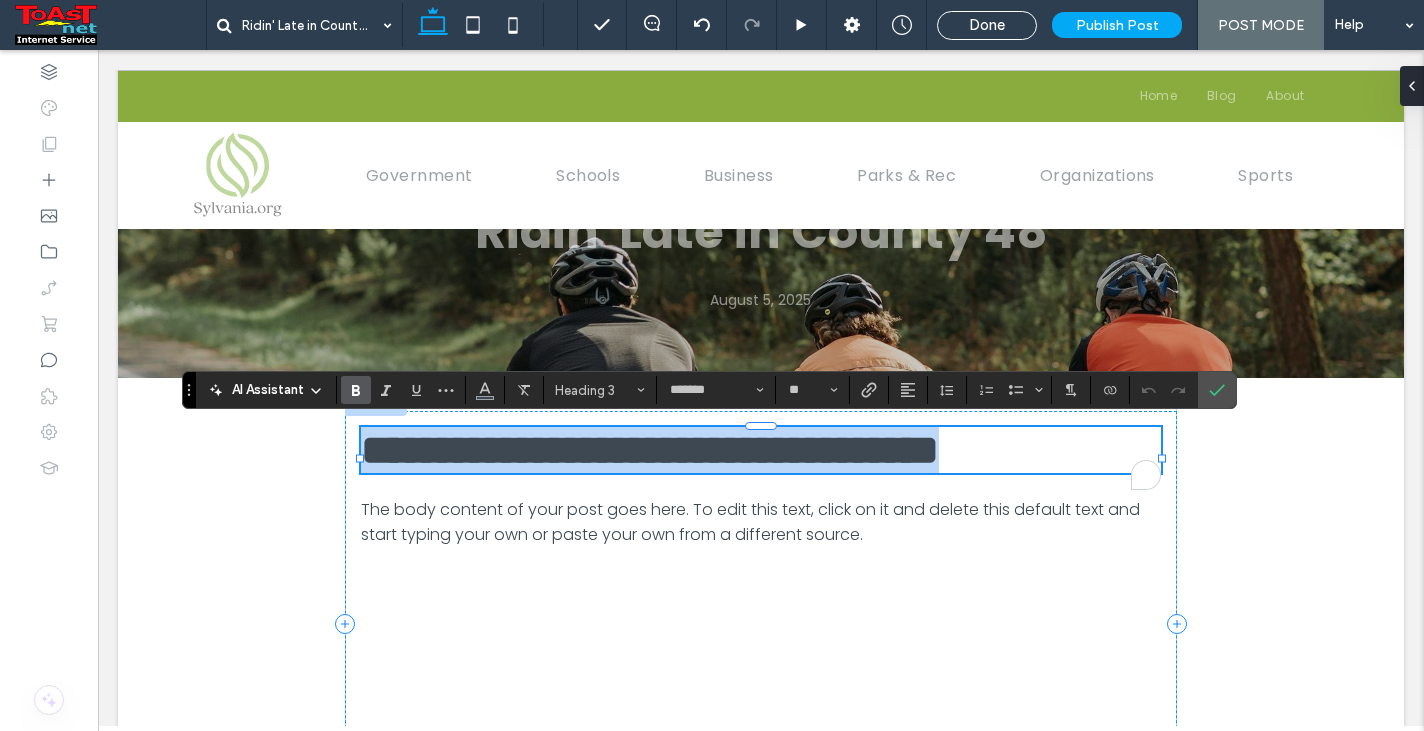 type 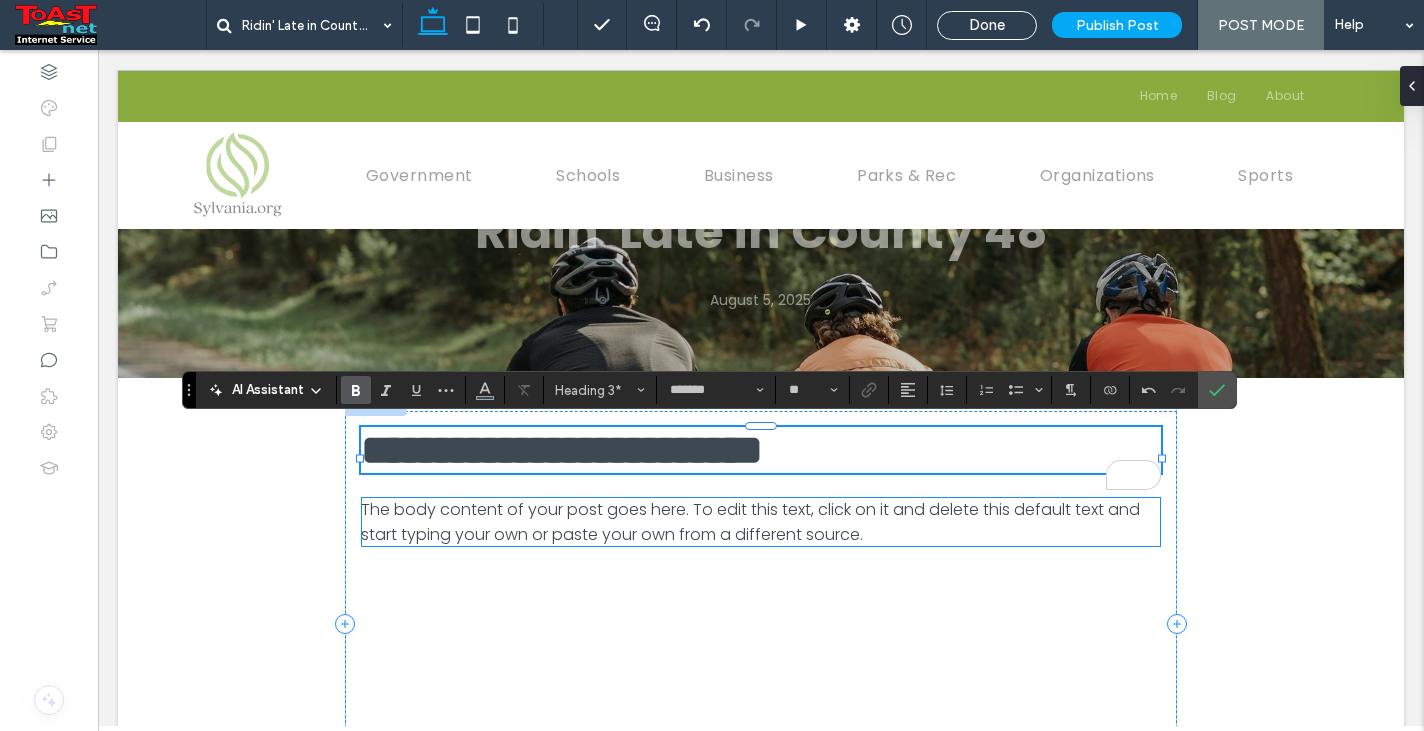 drag, startPoint x: 409, startPoint y: 532, endPoint x: 428, endPoint y: 534, distance: 19.104973 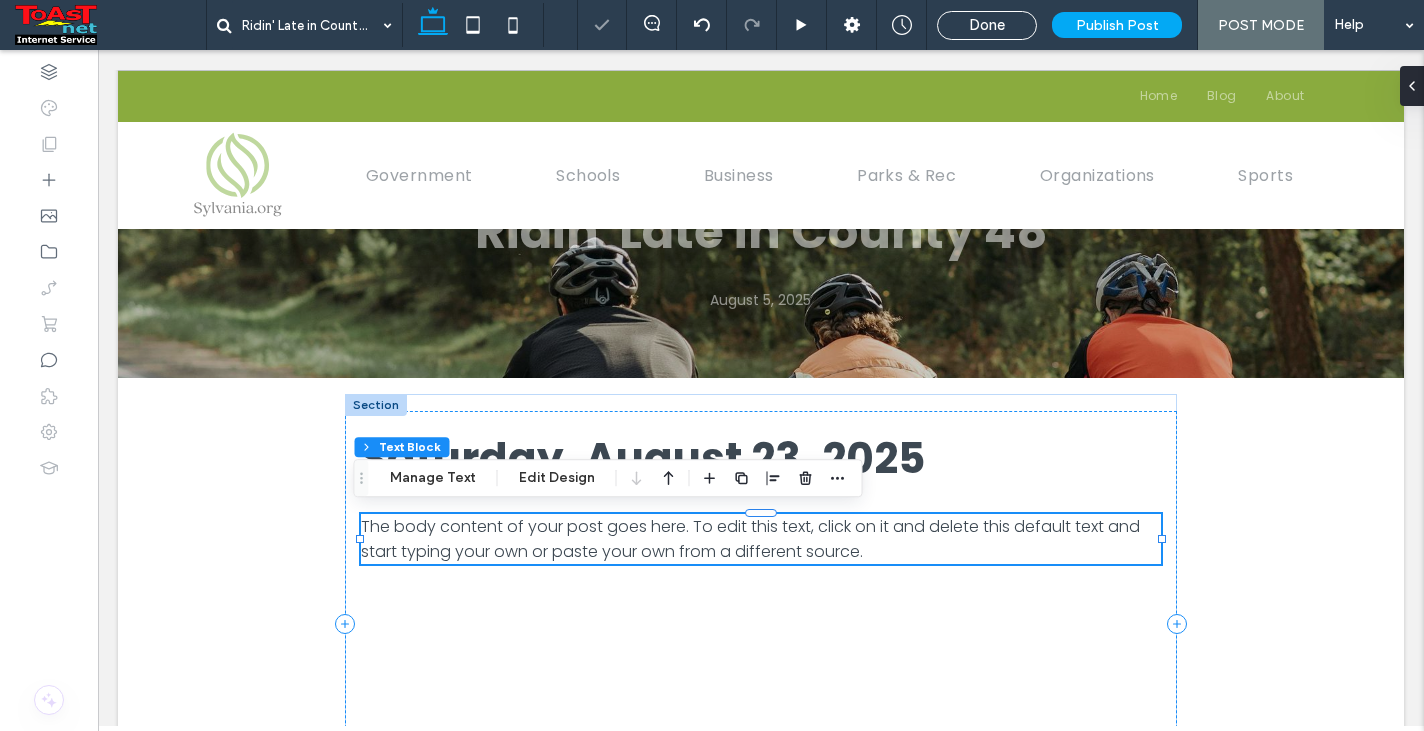 click on "The body content of your post goes here. To edit this text, click on it and delete this default text and start typing your own or paste your own from a different source." at bounding box center (750, 539) 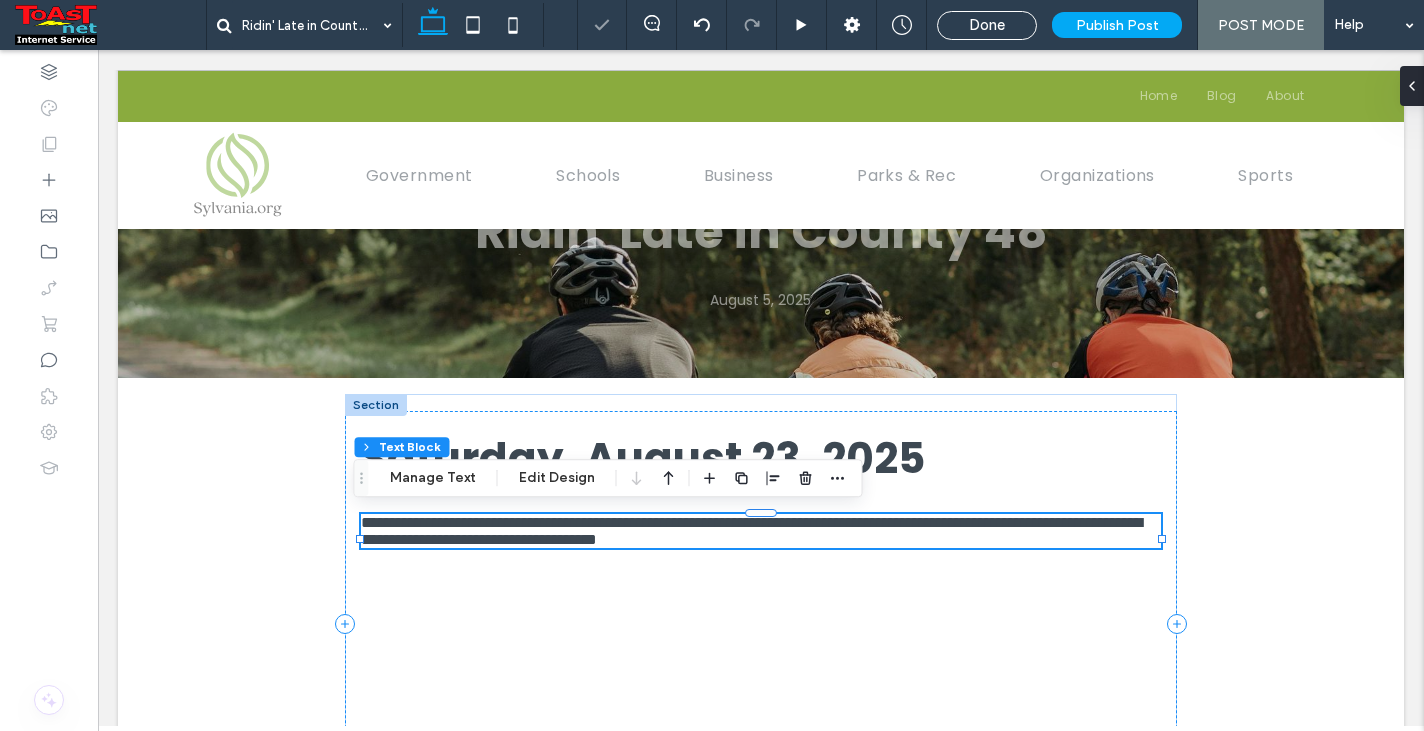 click on "**********" at bounding box center (751, 531) 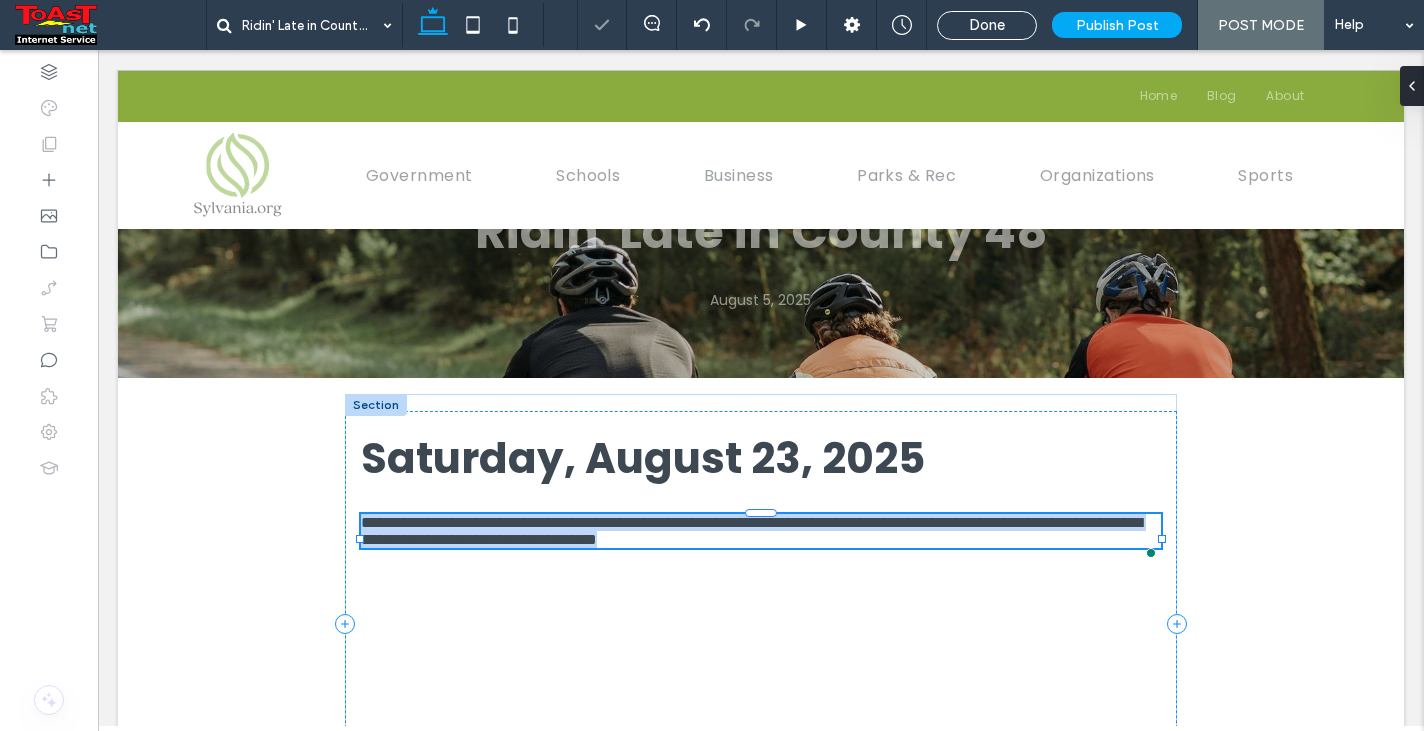 type on "*******" 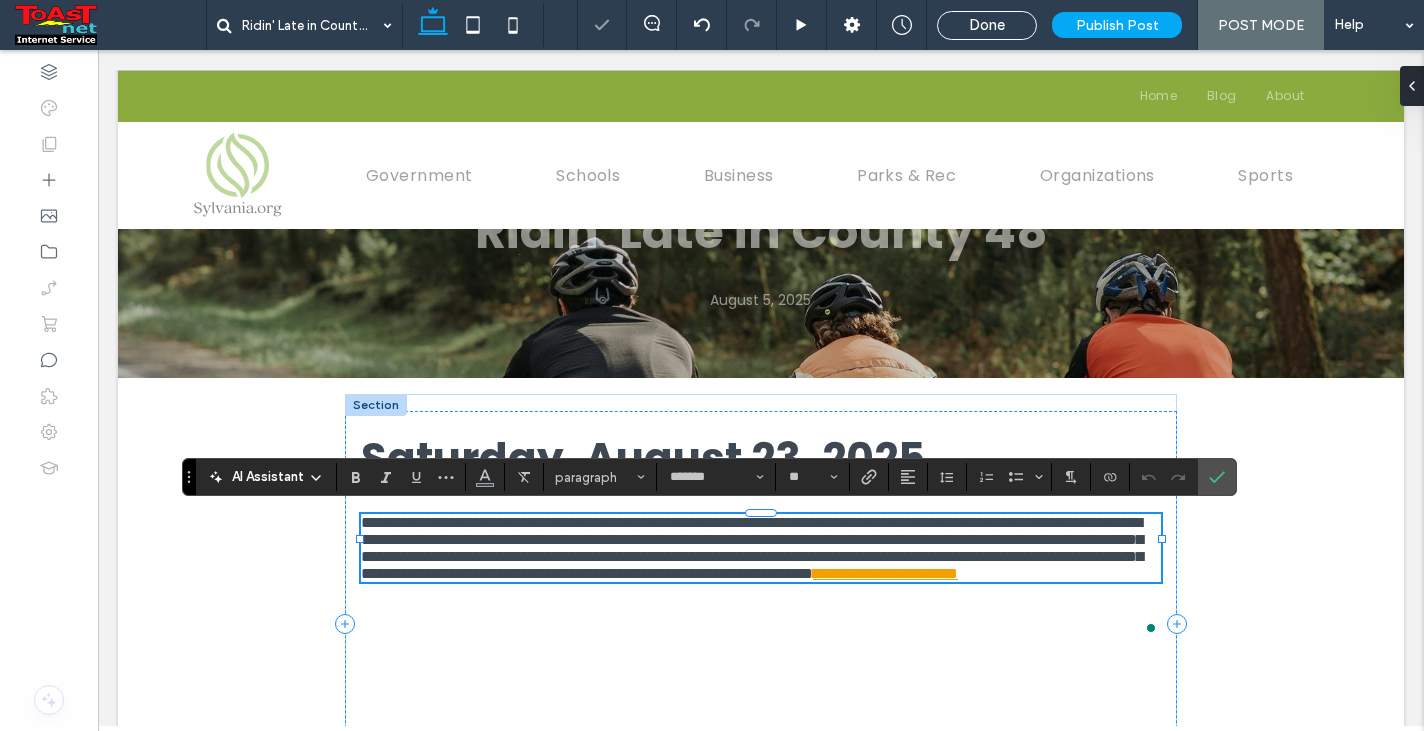 scroll, scrollTop: 0, scrollLeft: 0, axis: both 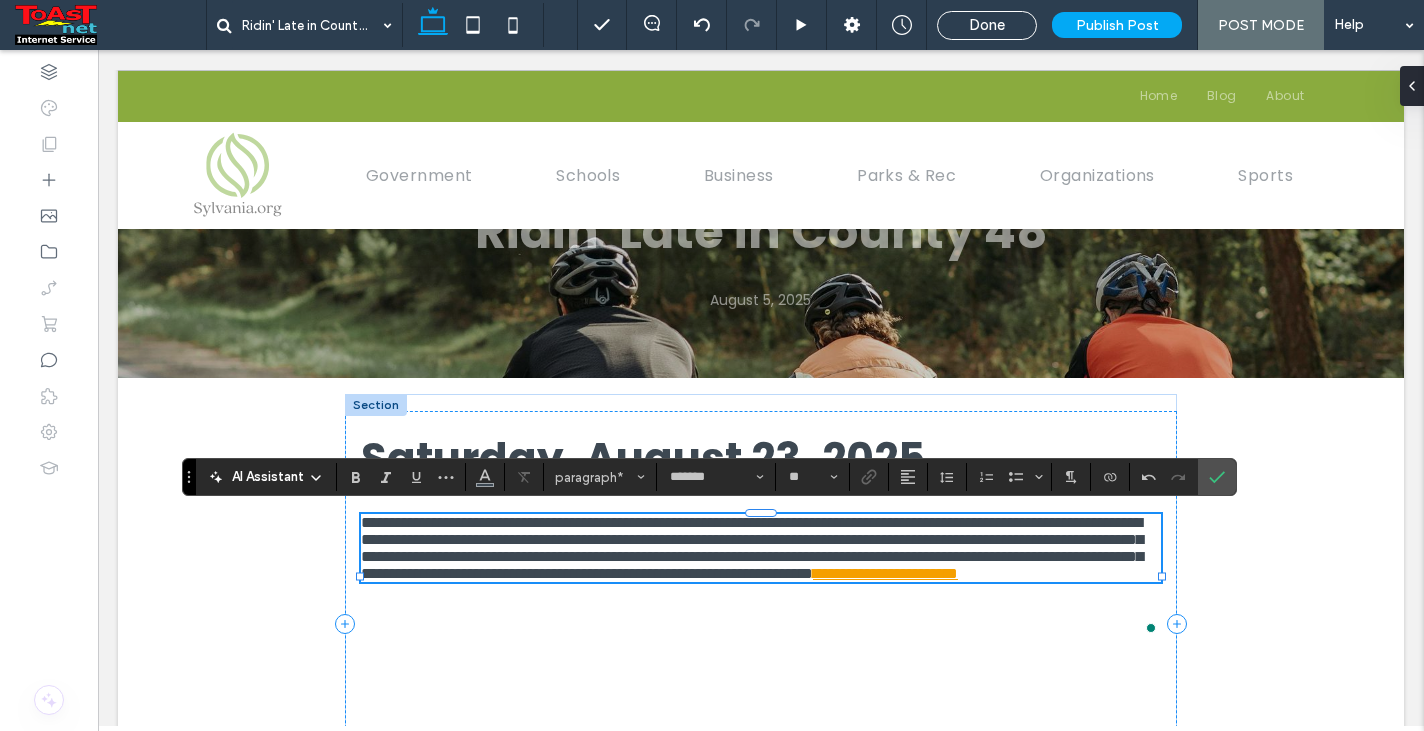 click on "**********" at bounding box center (752, 548) 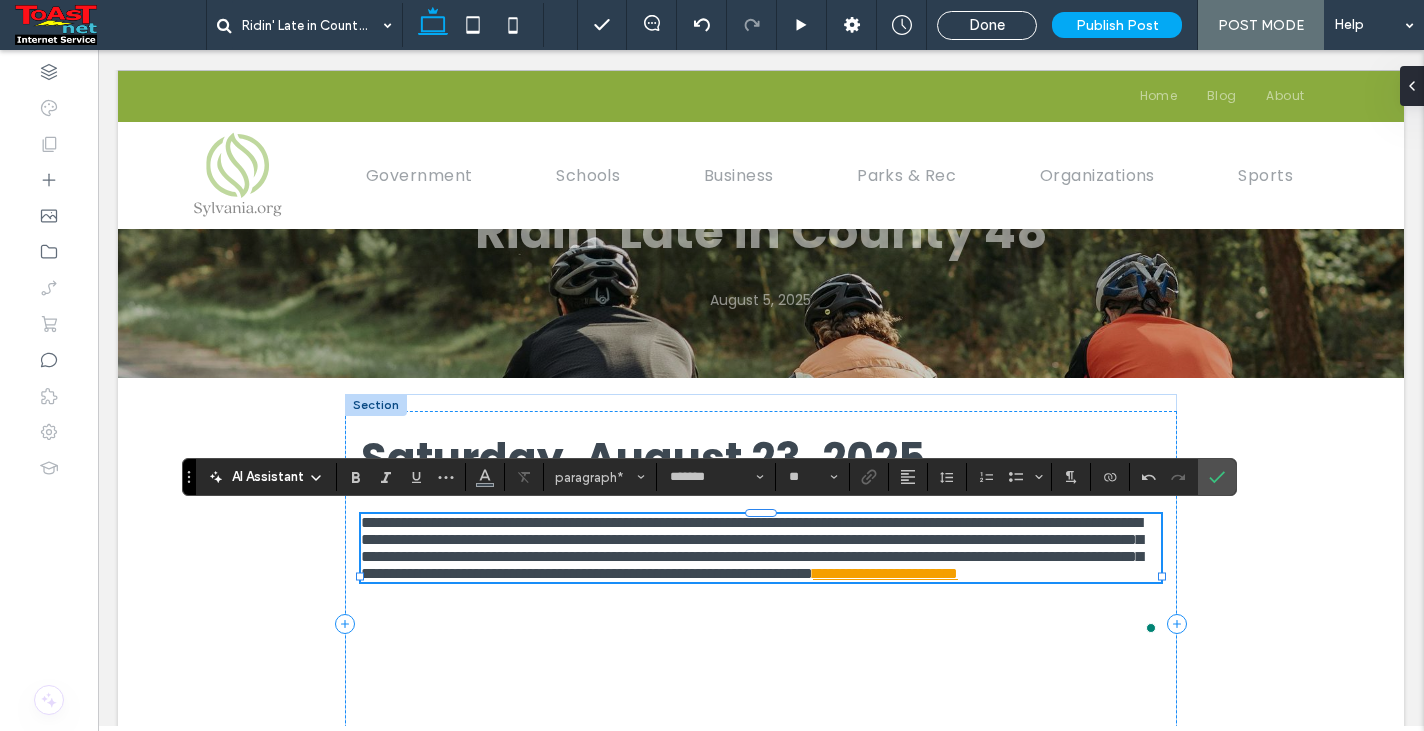 type 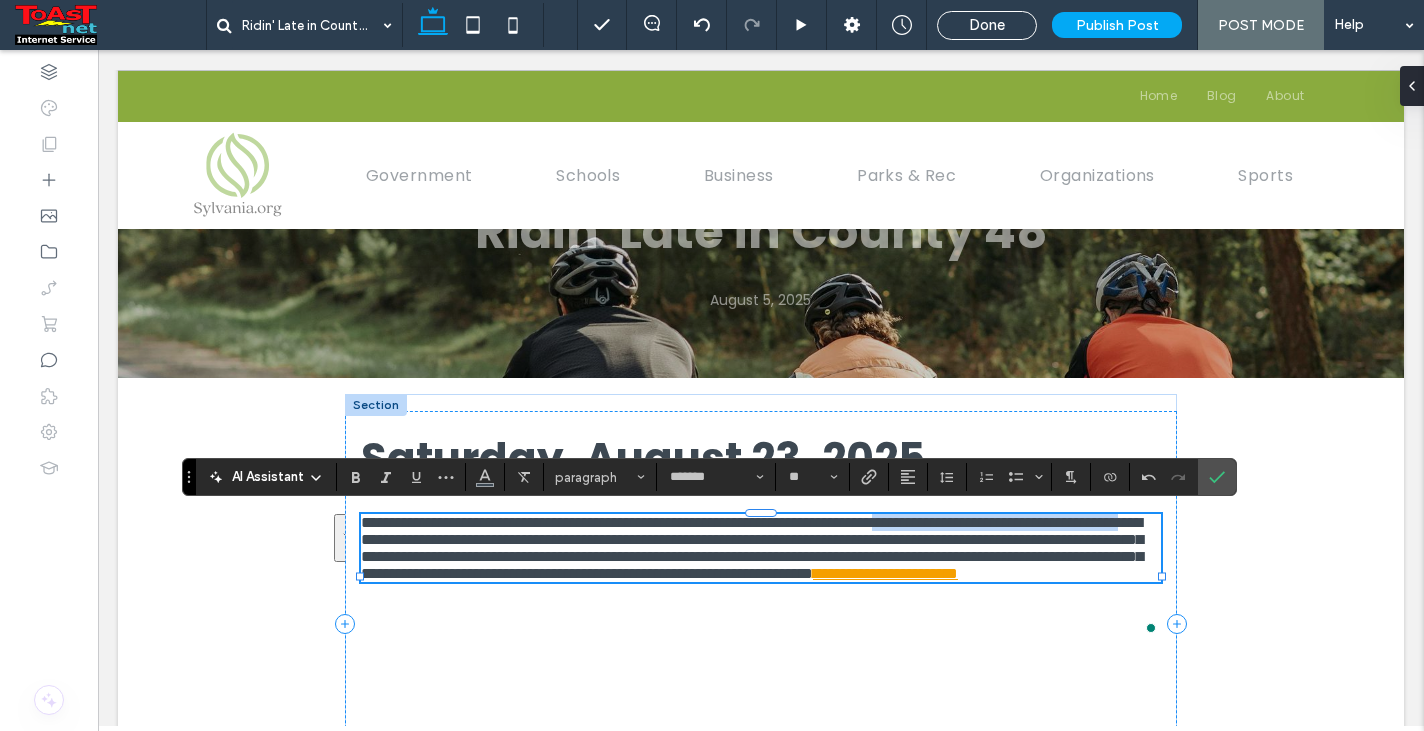drag, startPoint x: 1000, startPoint y: 525, endPoint x: 553, endPoint y: 551, distance: 447.75552 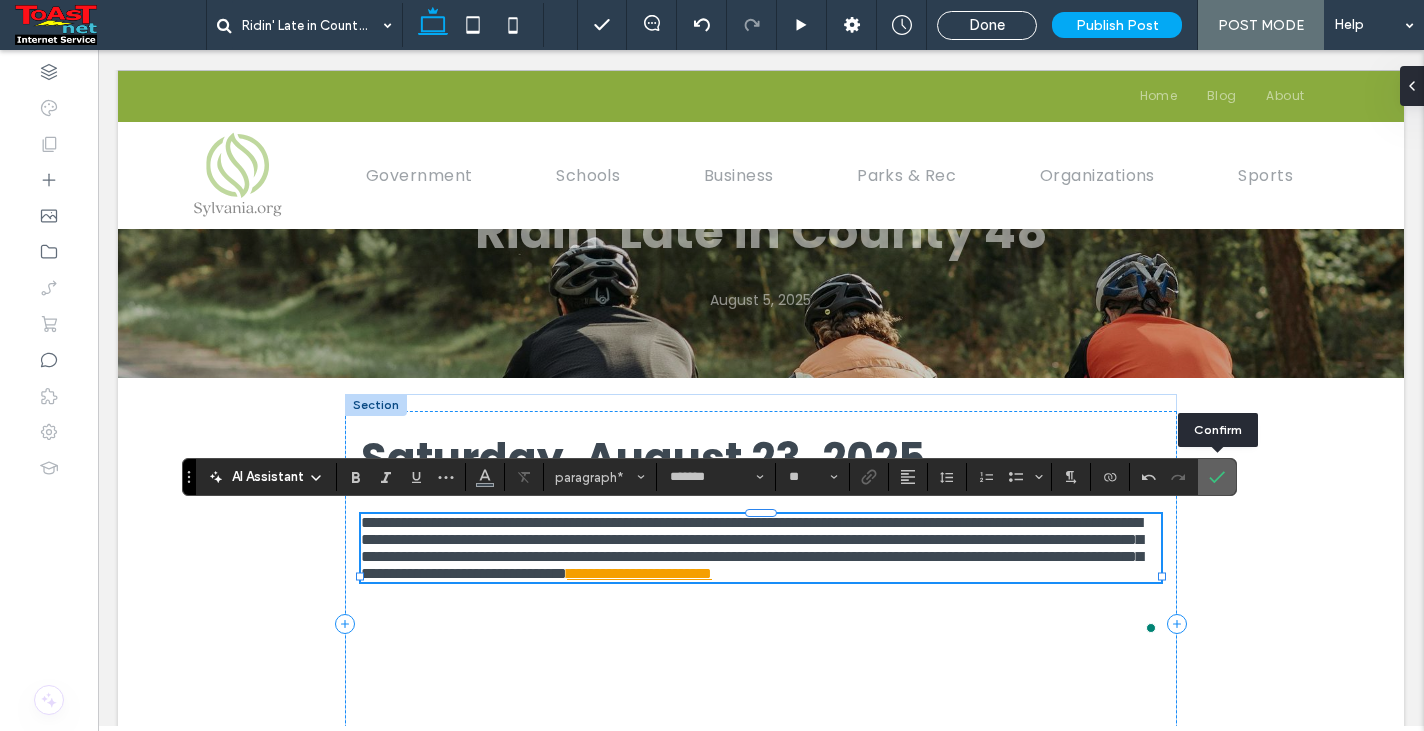 click 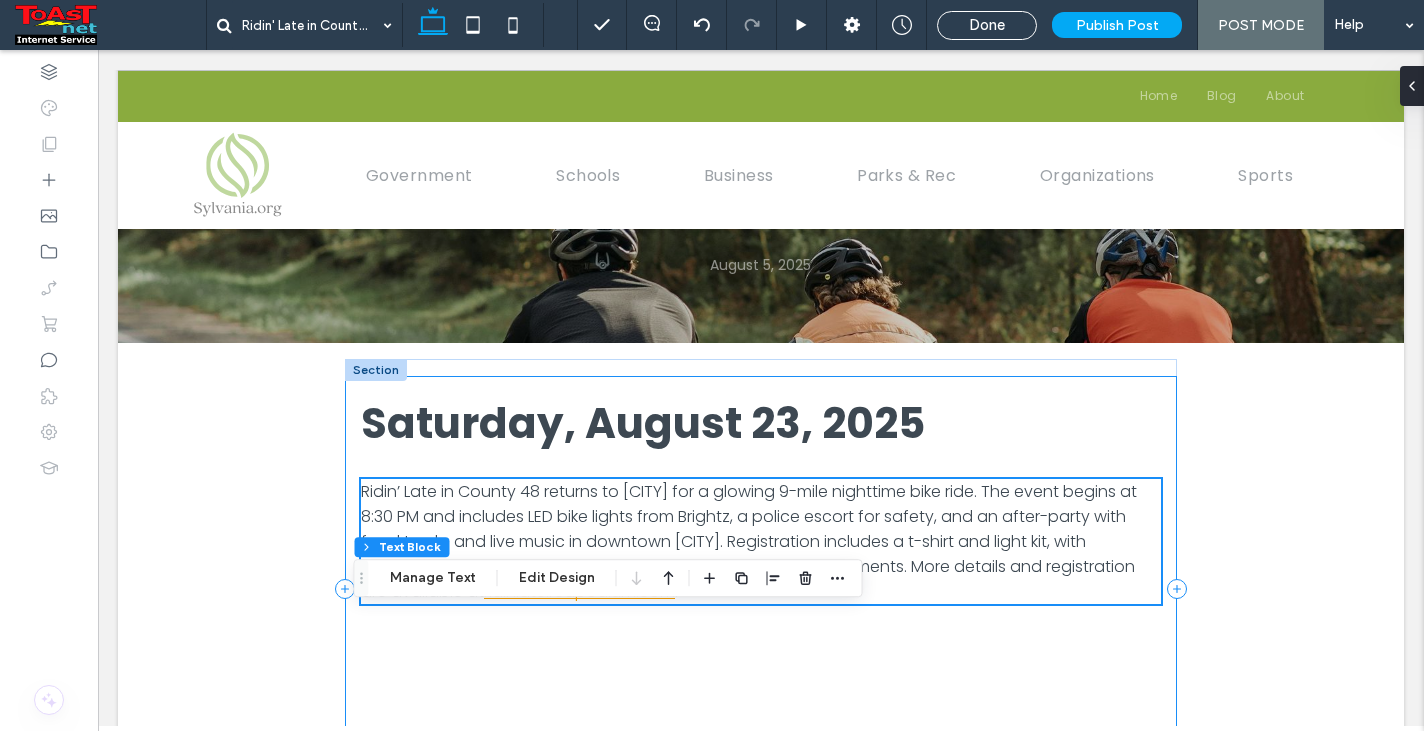 scroll, scrollTop: 0, scrollLeft: 0, axis: both 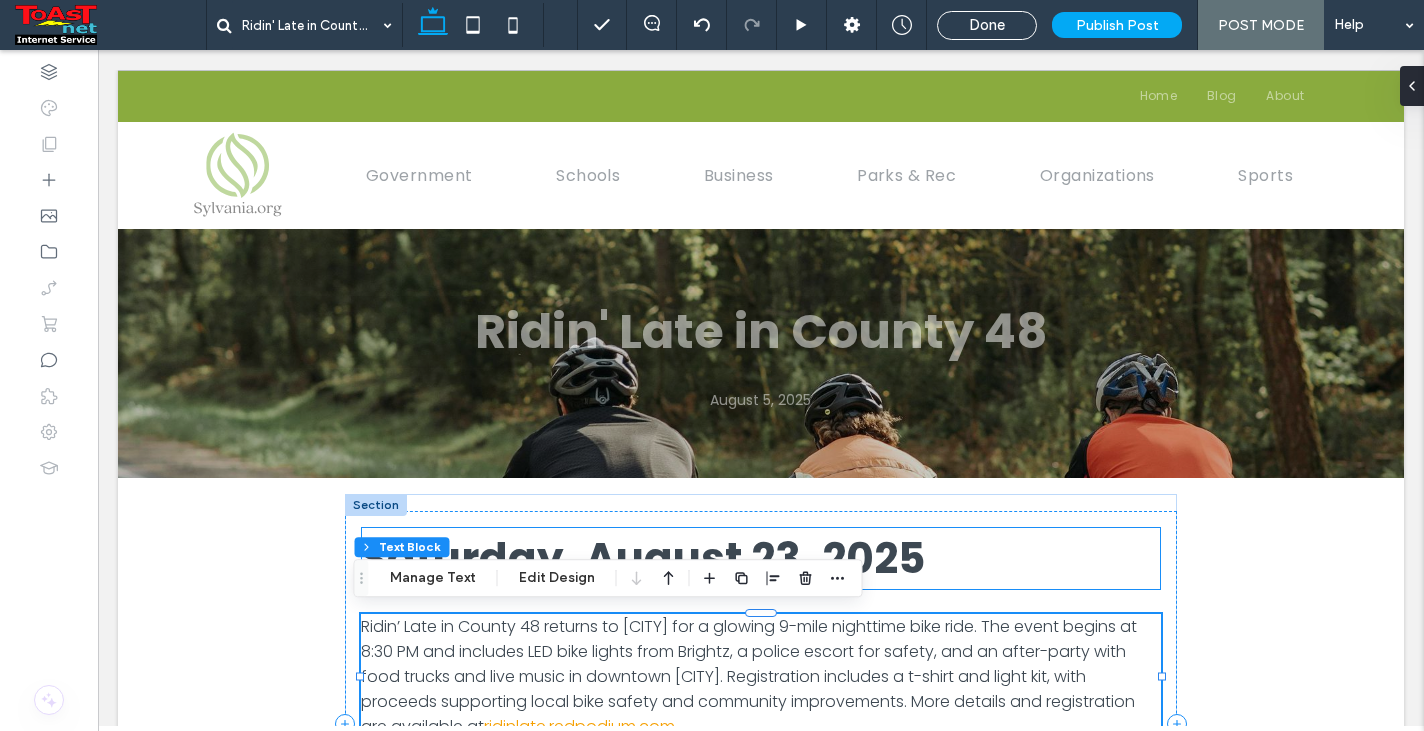 click on "Saturday, August 23, 2025" at bounding box center (761, 558) 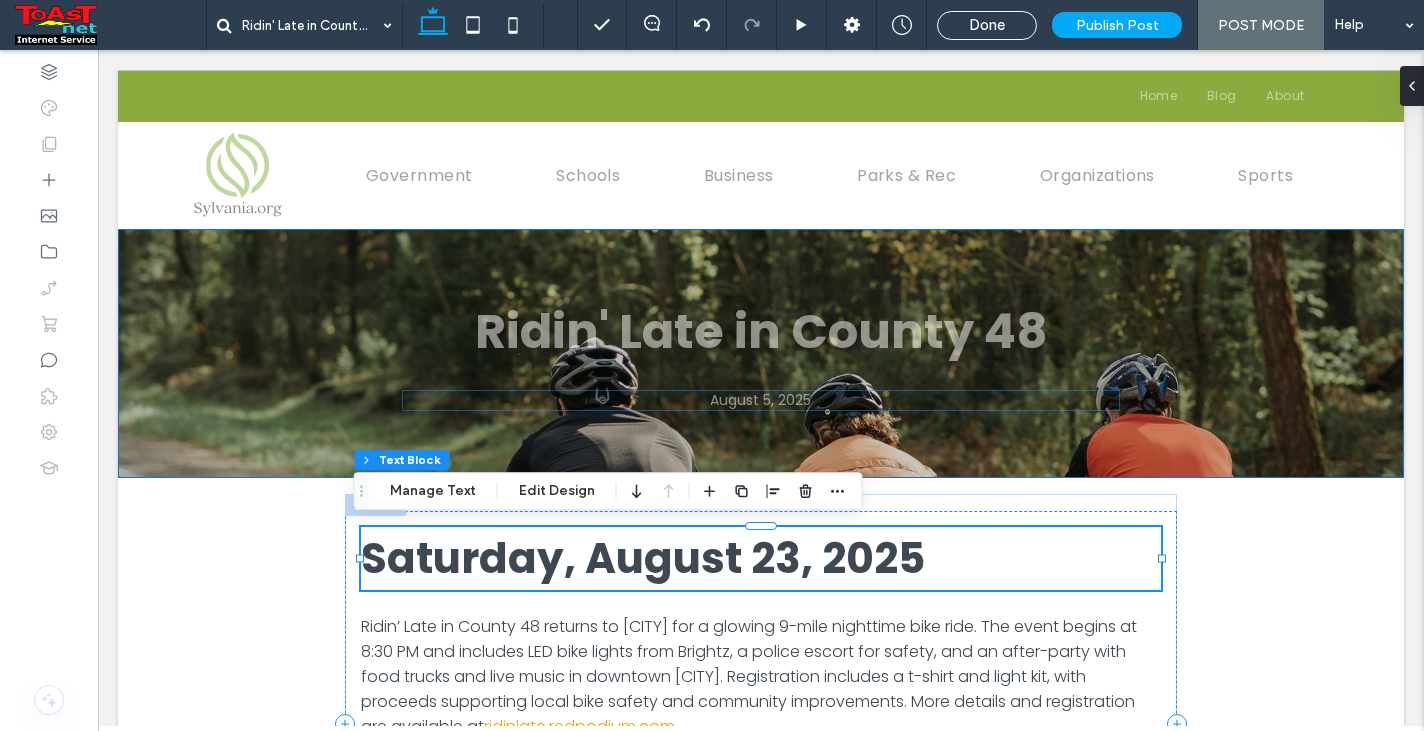 click on "August 5, 2025" at bounding box center [761, 400] 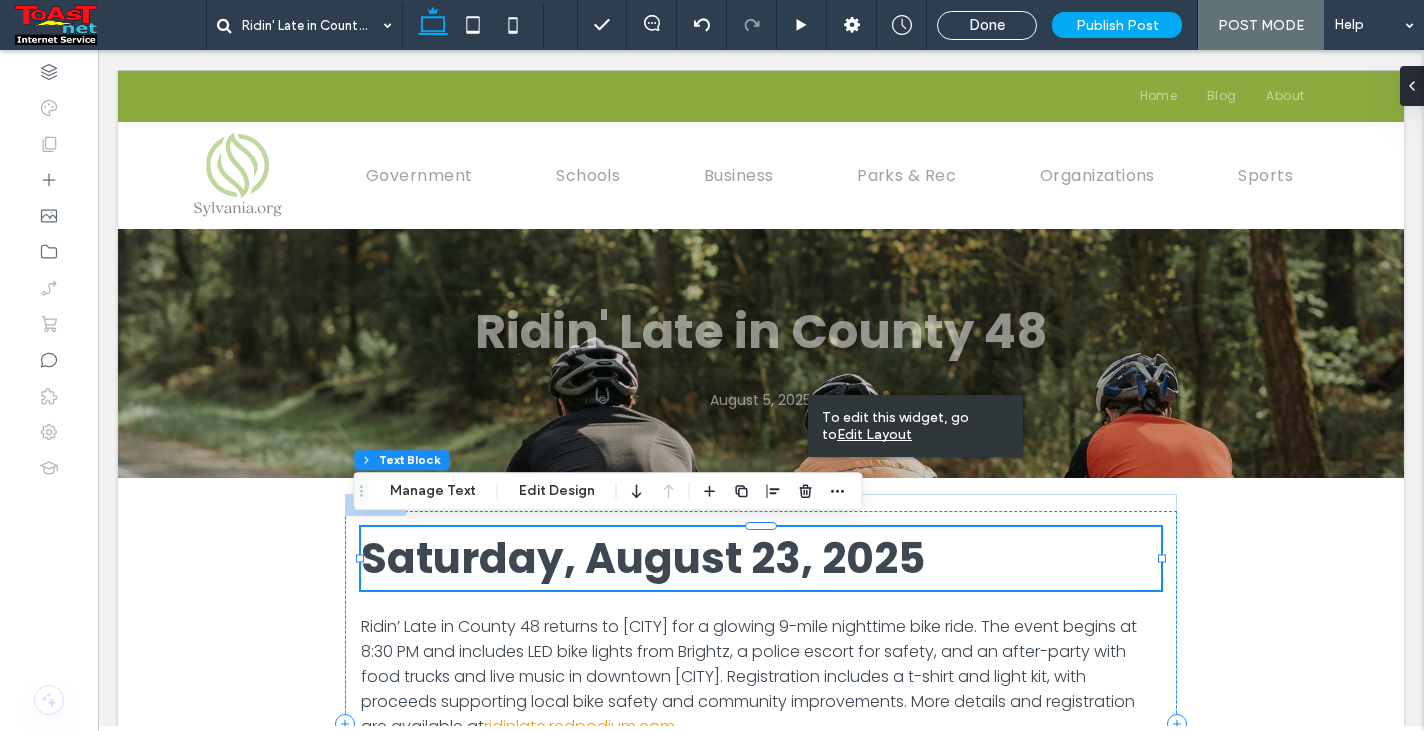 click on "Edit Layout" at bounding box center (874, 434) 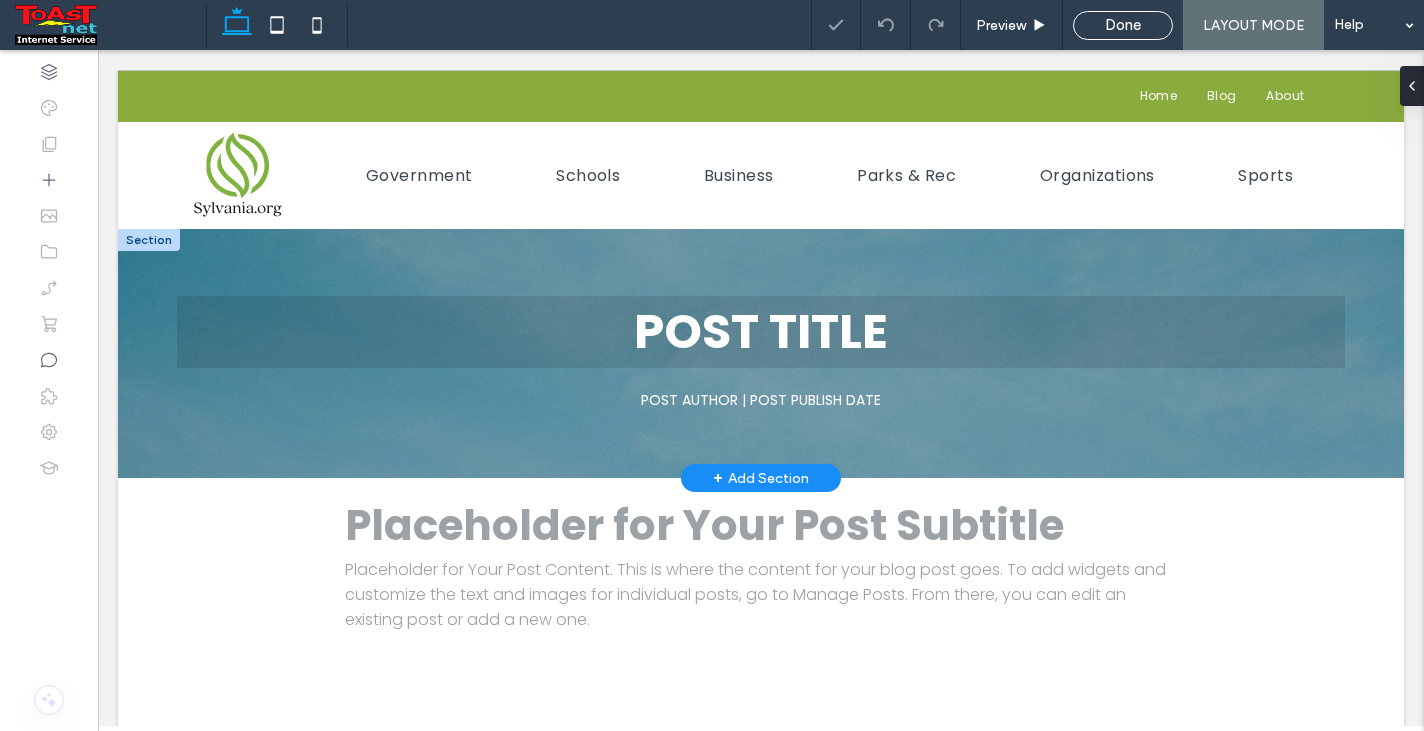 scroll, scrollTop: 0, scrollLeft: 0, axis: both 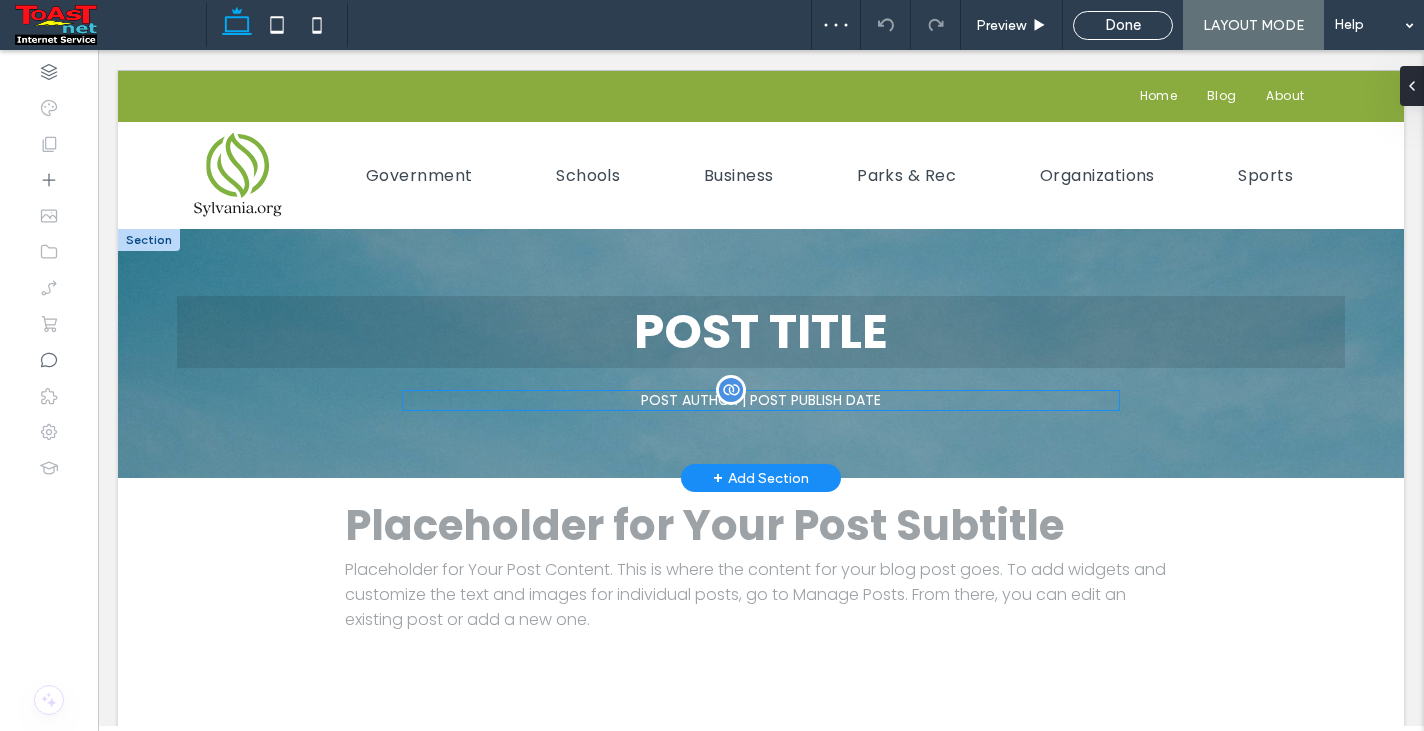 click on "POST AUTHOR | POST PUBLISH DATE" at bounding box center [761, 400] 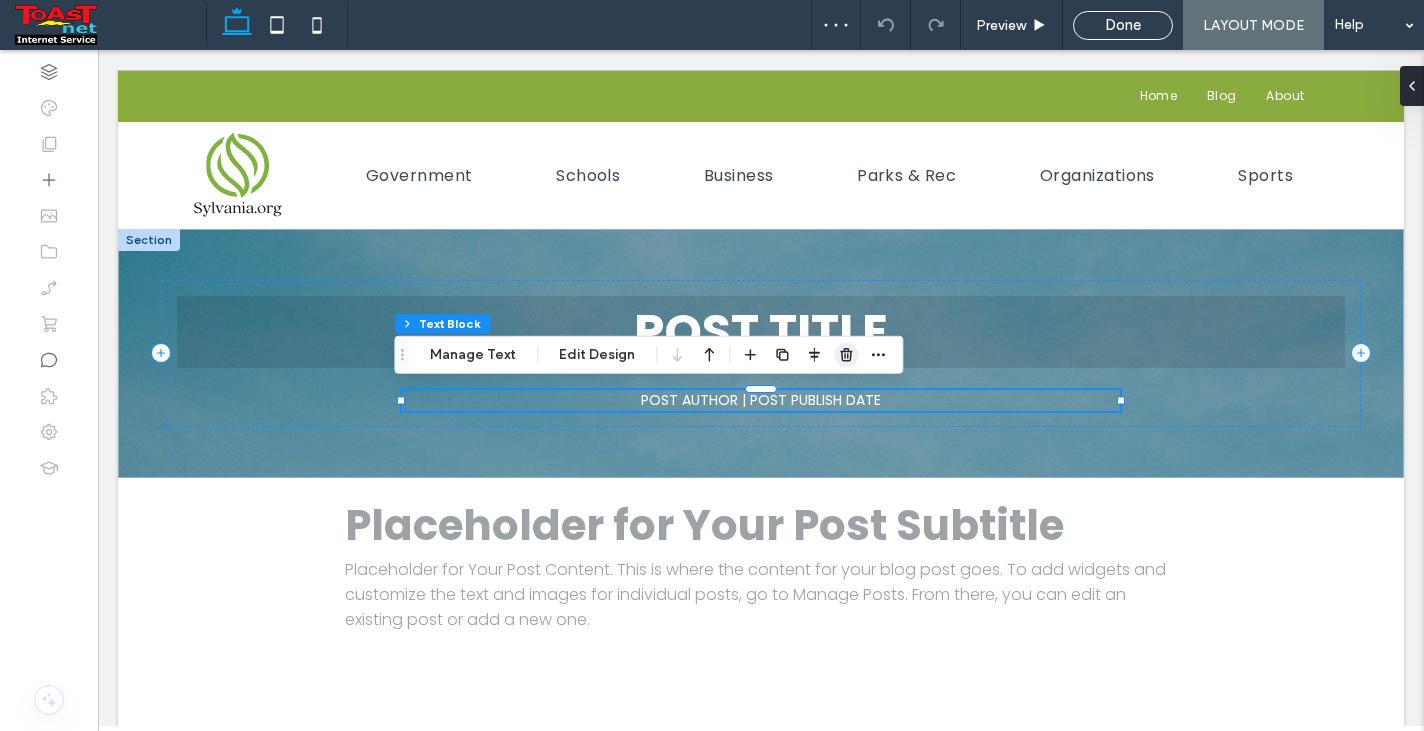click 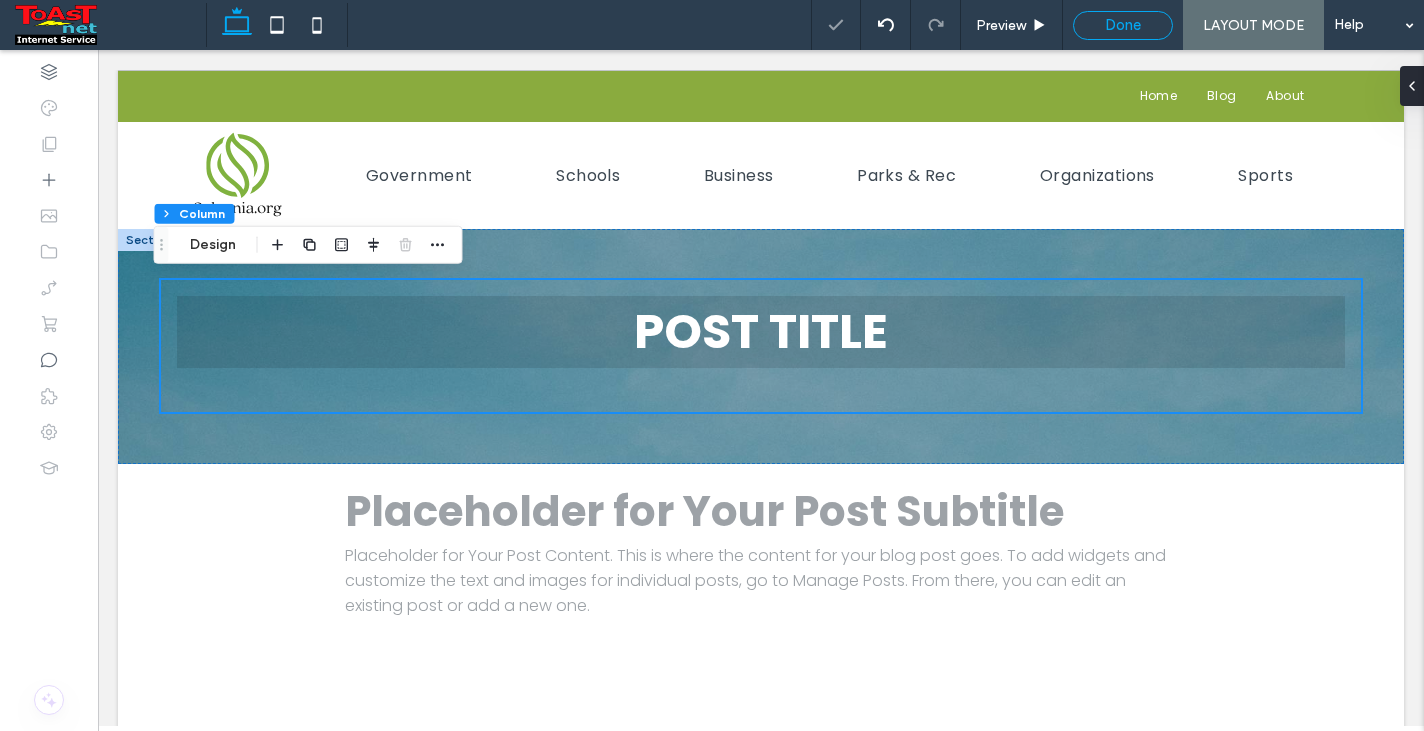 click on "Done" at bounding box center (1123, 25) 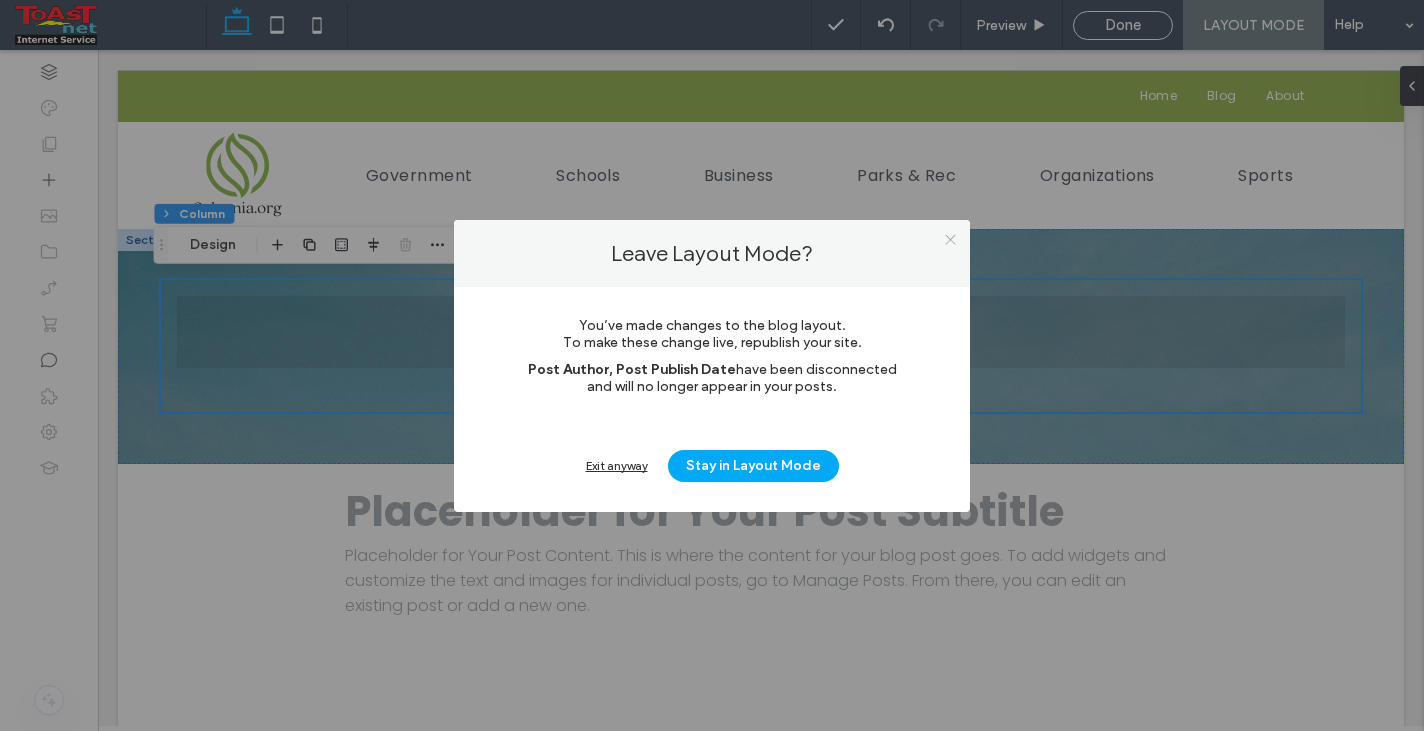 click 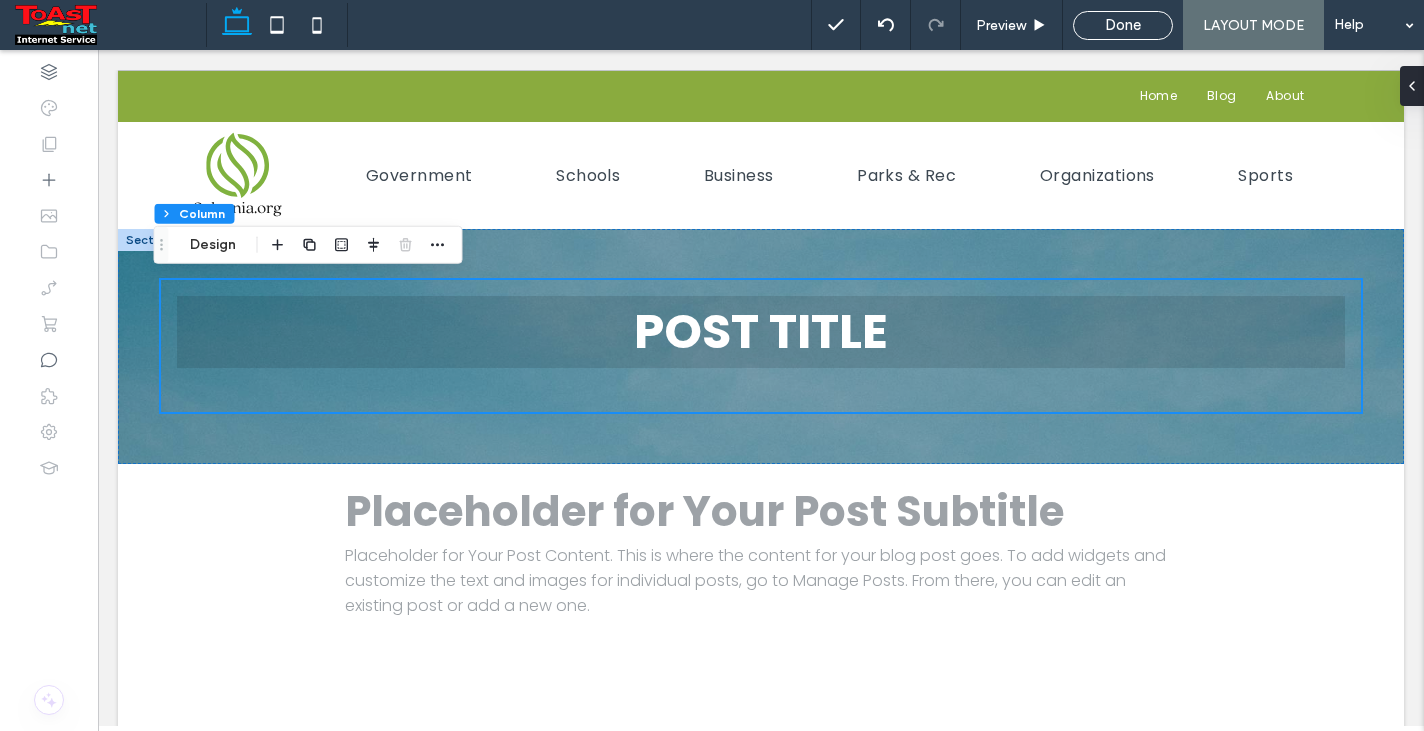 click on "LAYOUT MODE" at bounding box center (1253, 25) 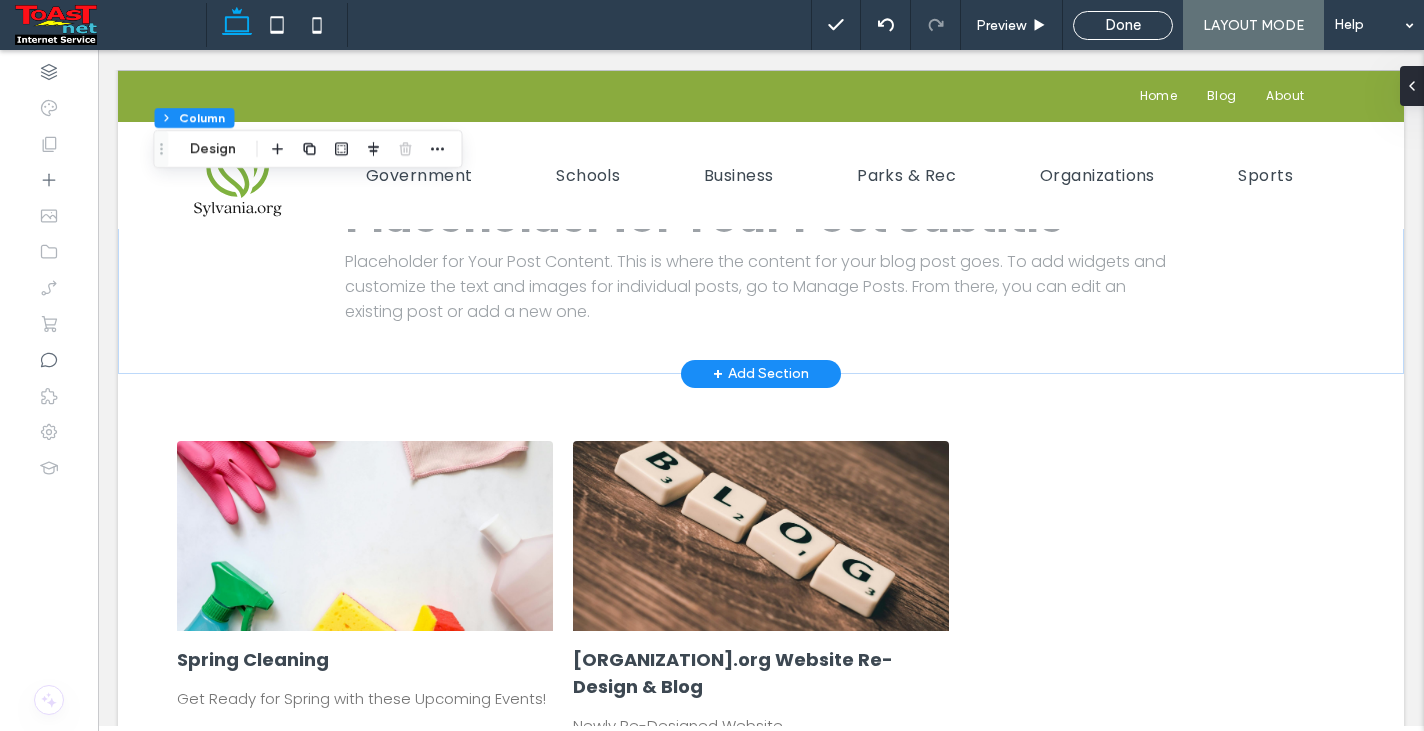 scroll, scrollTop: 0, scrollLeft: 0, axis: both 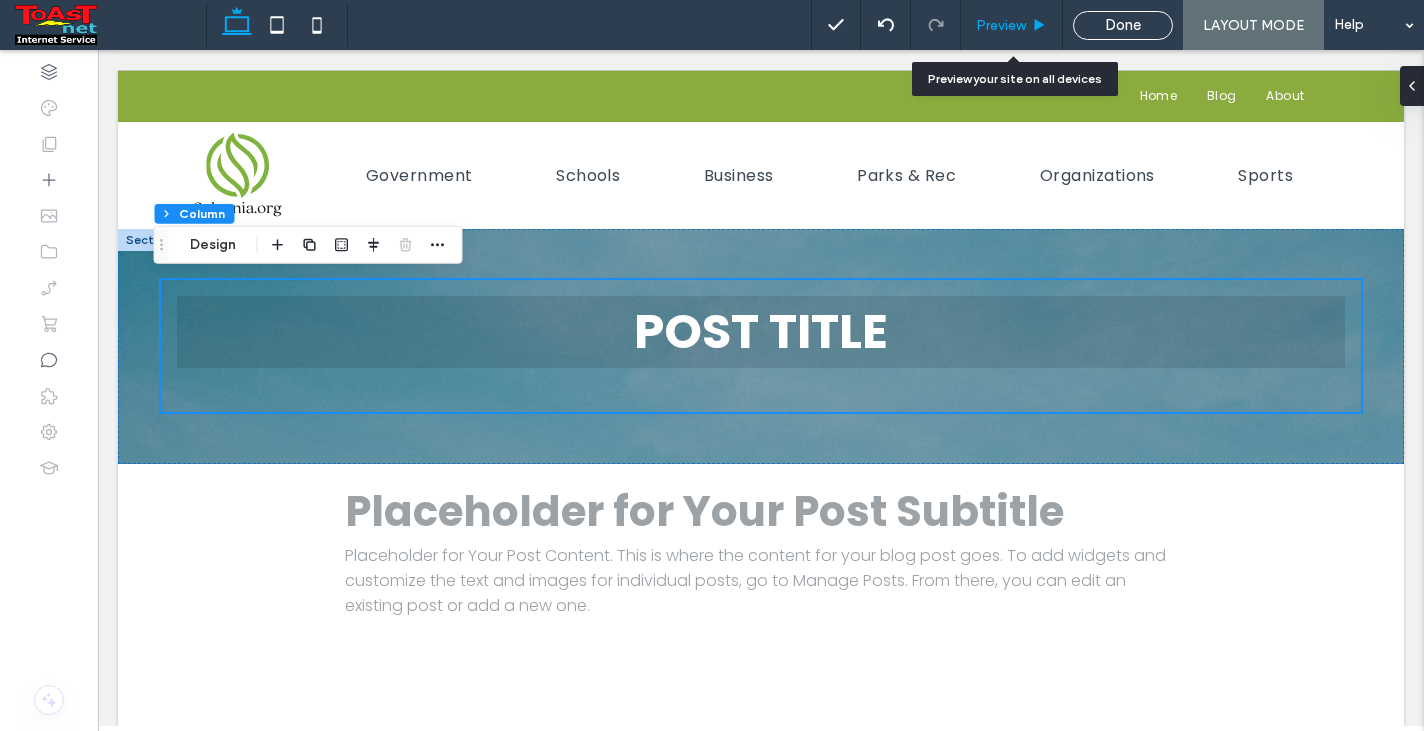 click on "Preview" at bounding box center [1001, 25] 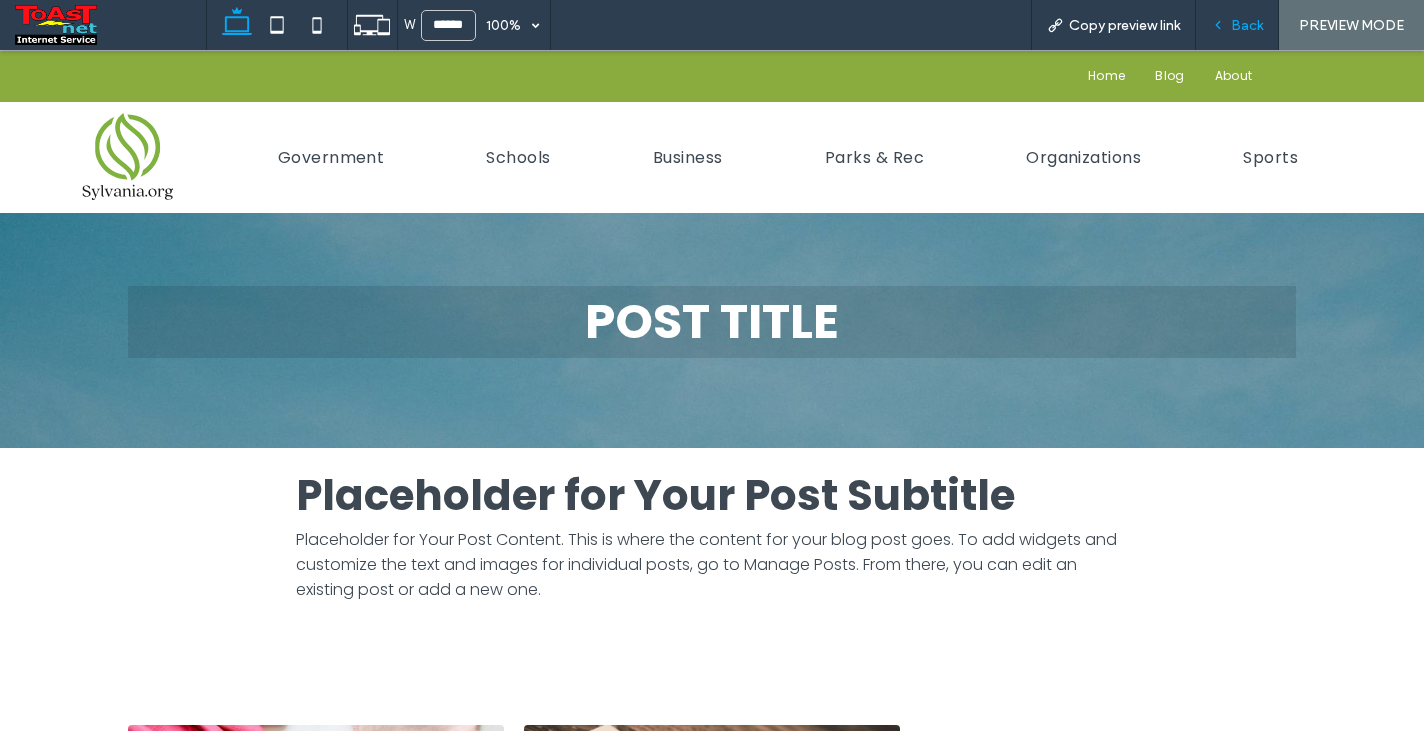 click on "Back" at bounding box center (1237, 25) 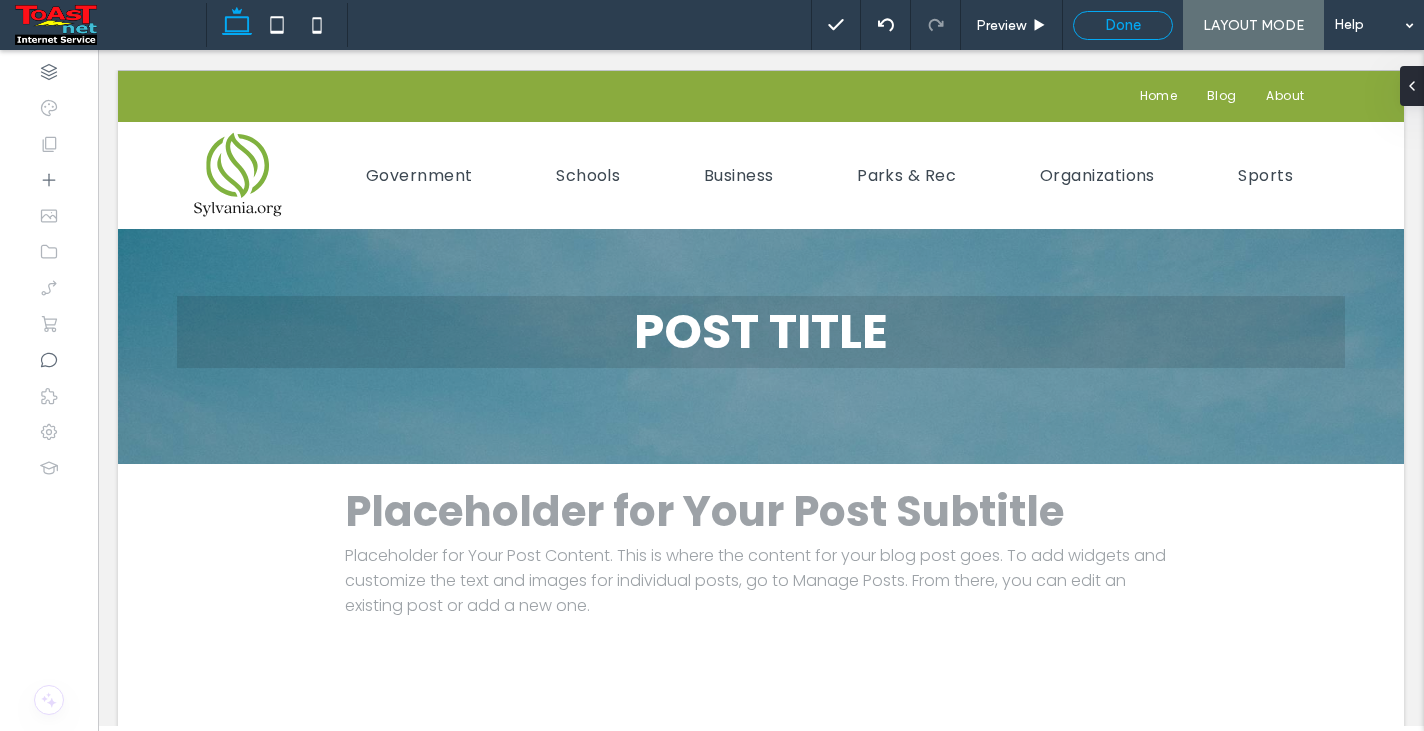 click on "Done" at bounding box center [1123, 25] 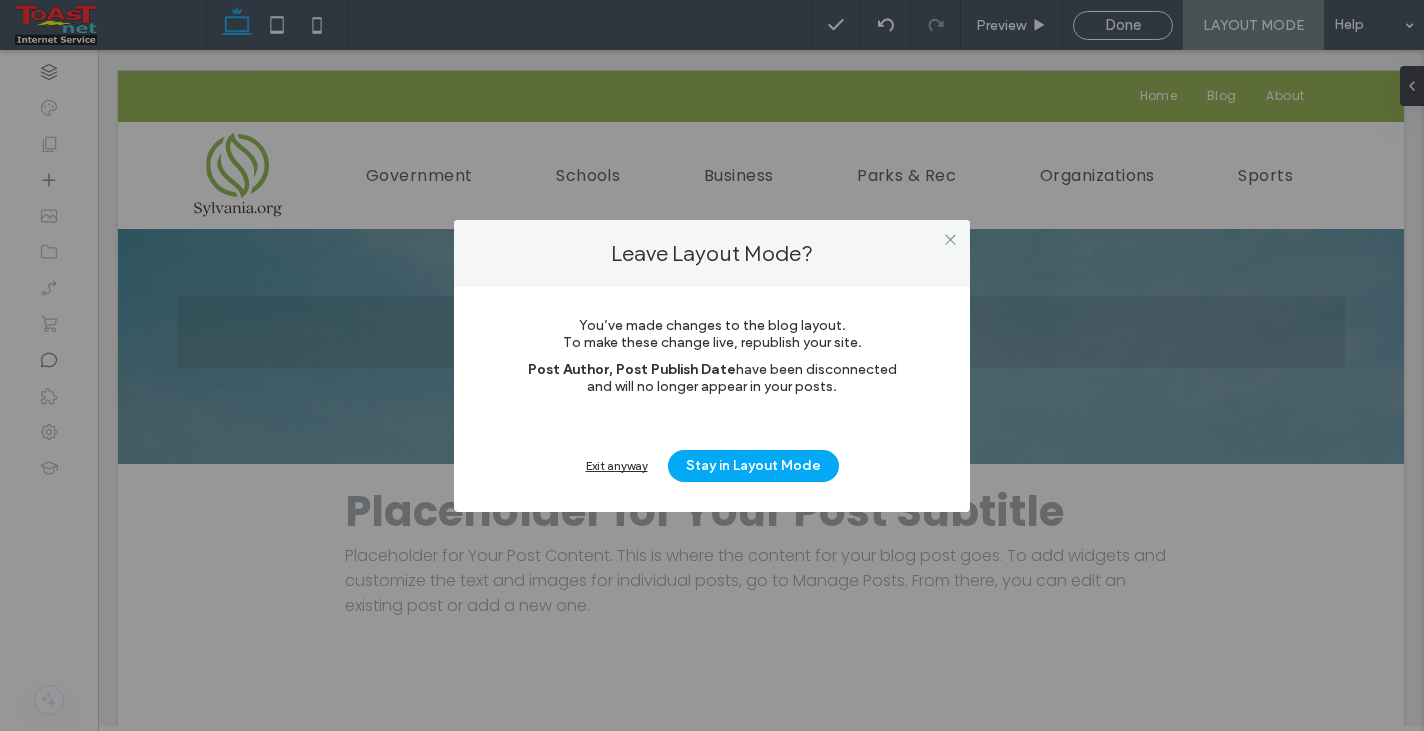 click on "Exit anyway" at bounding box center (617, 465) 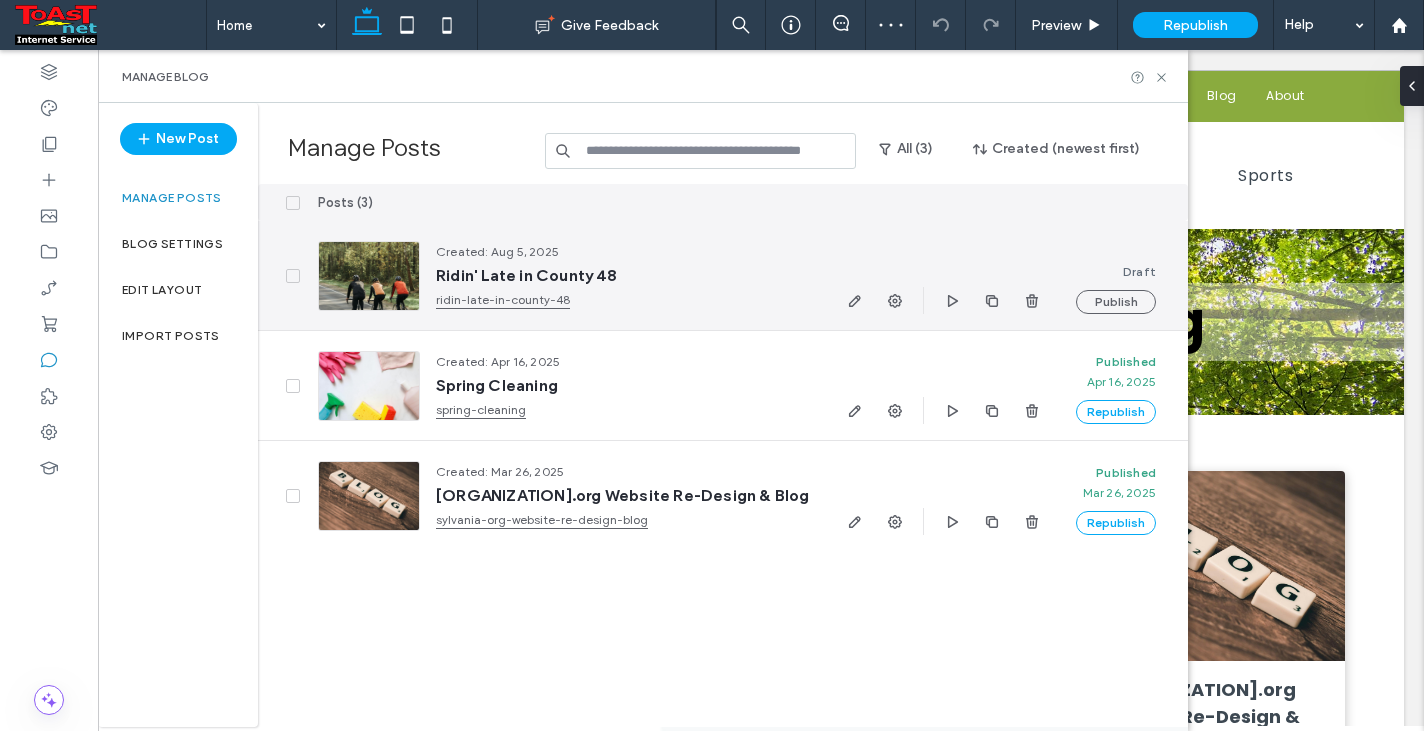 scroll, scrollTop: 0, scrollLeft: 0, axis: both 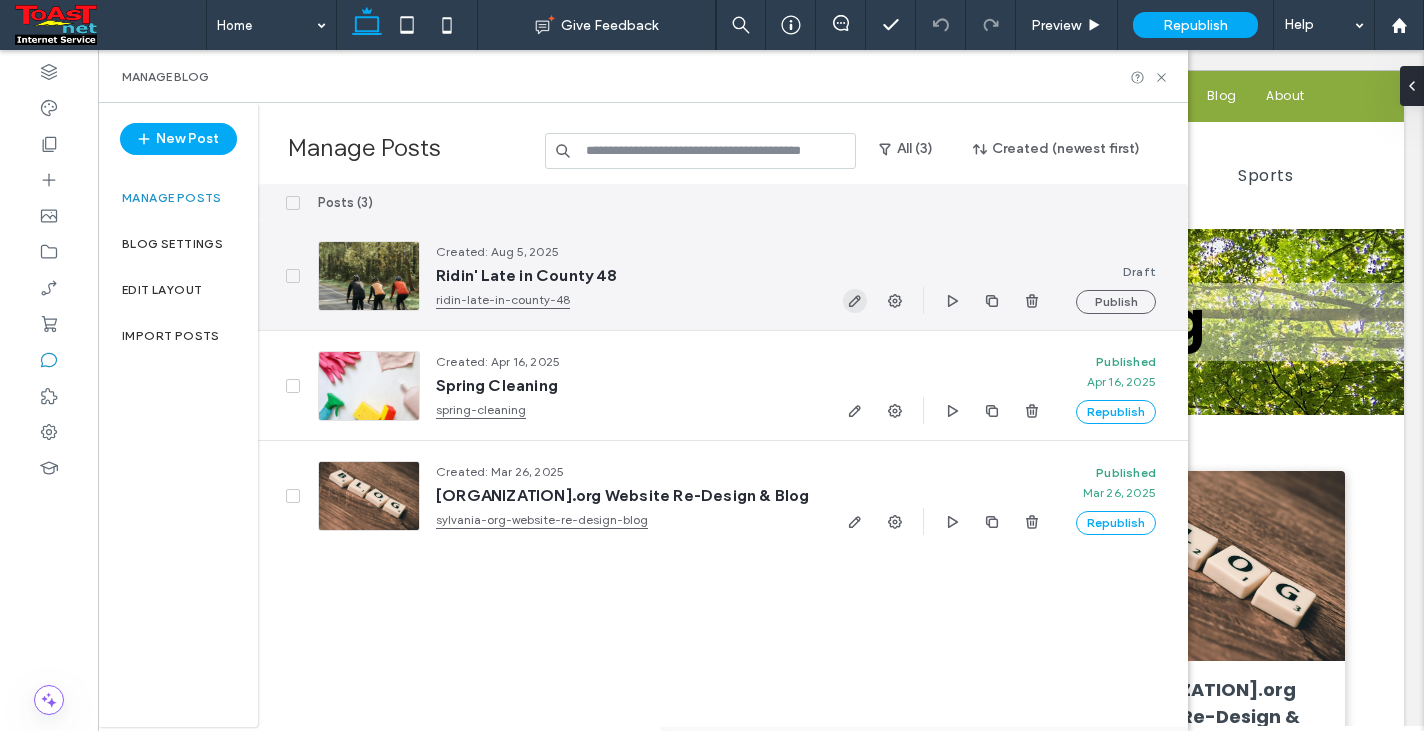 click 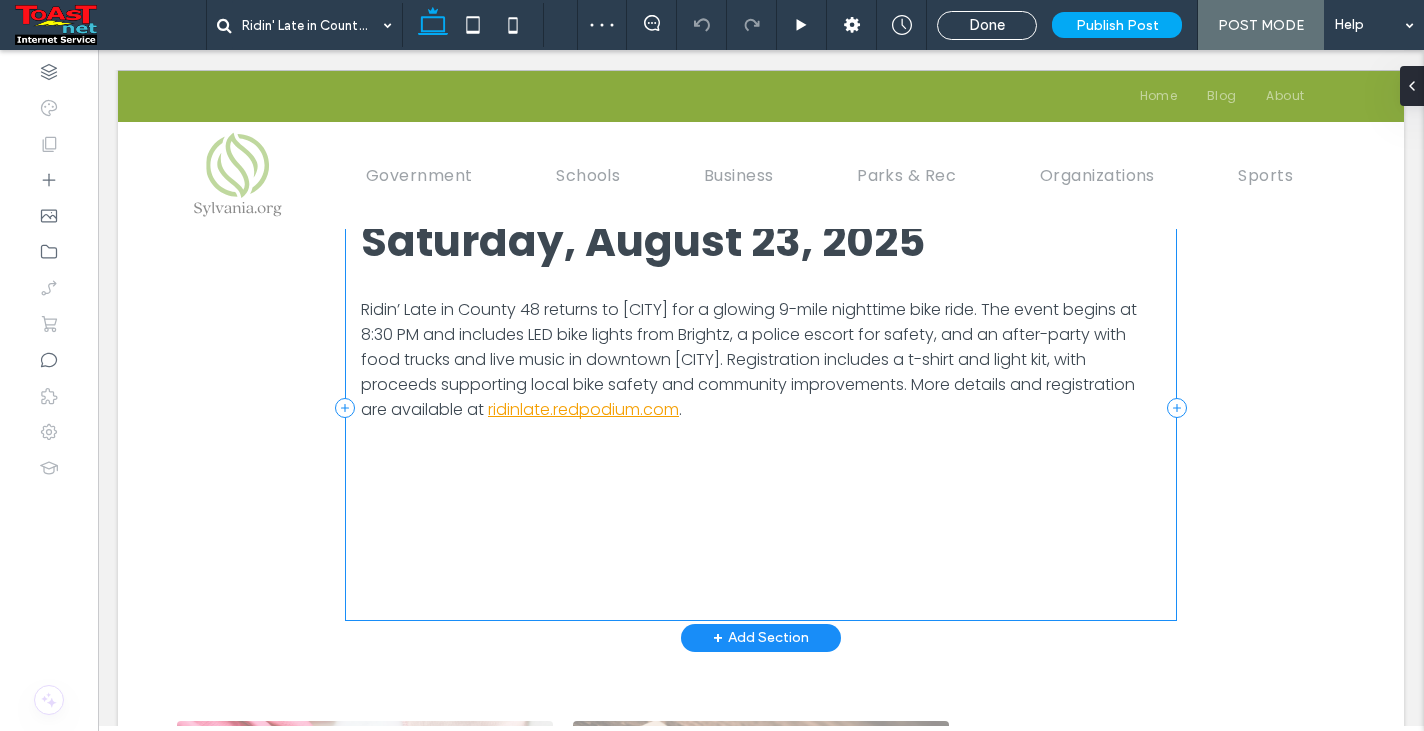 scroll, scrollTop: 300, scrollLeft: 0, axis: vertical 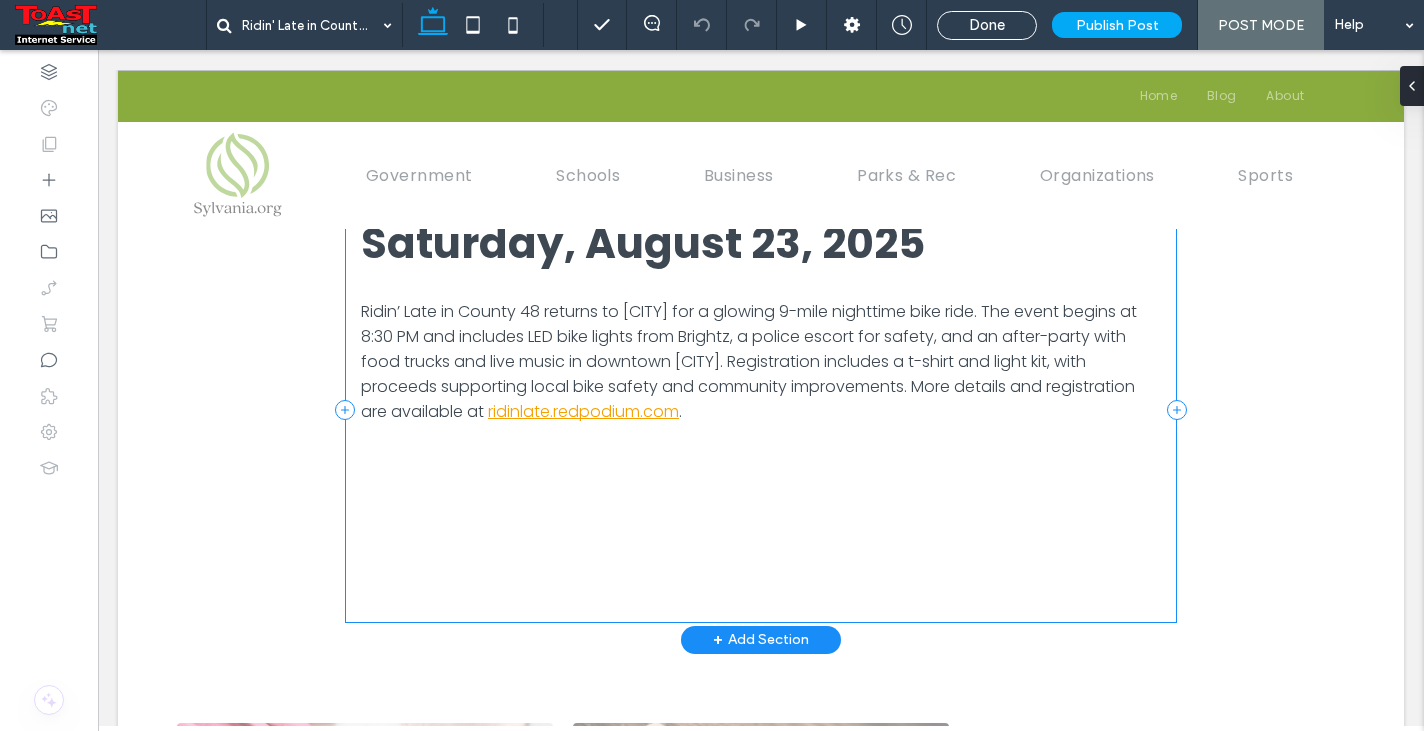 click on "[DAY], [MONTH] [DAY], [YEAR]
Ridin’ Late in County 48 returns to [CITY] for a glowing 9-mile nighttime bike ride. The event begins at 8:30 PM and includes LED bike lights from Brightz, a police escort for safety, and an after-party with food trucks and live music in downtown [CITY]. Registration includes a t-shirt and light kit, with proceeds supporting local bike safety and community improvements. More details and registration are available at
ridinlate.redpodium.com ." at bounding box center (761, 409) 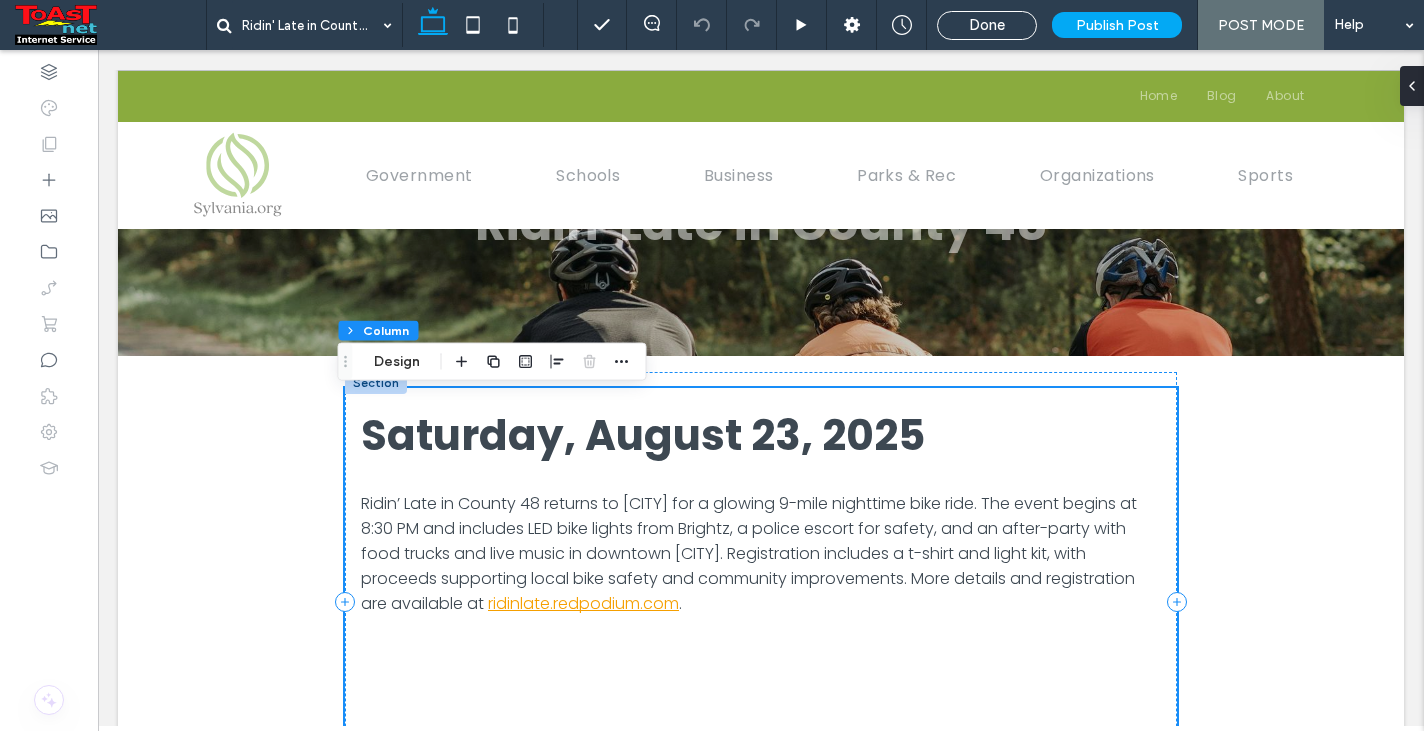 scroll, scrollTop: 100, scrollLeft: 0, axis: vertical 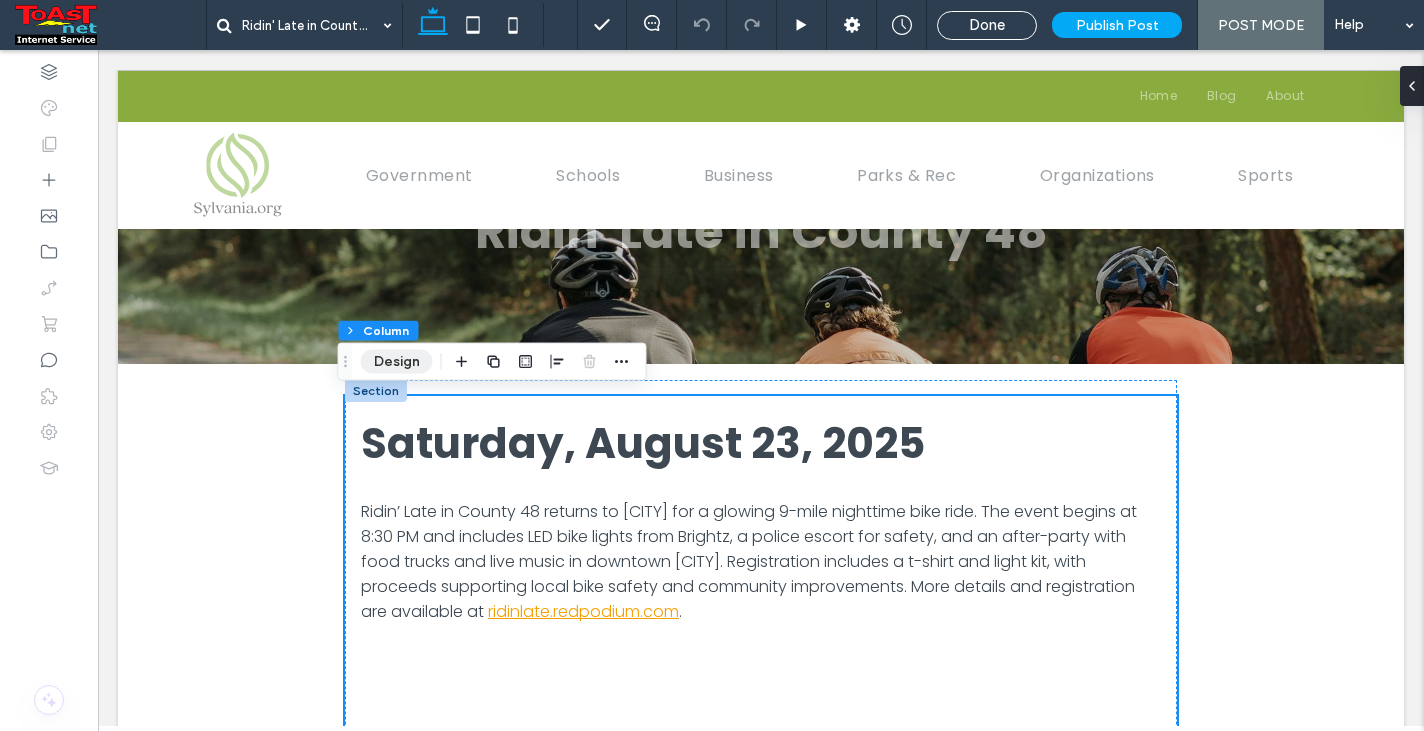 click on "Design" at bounding box center (397, 362) 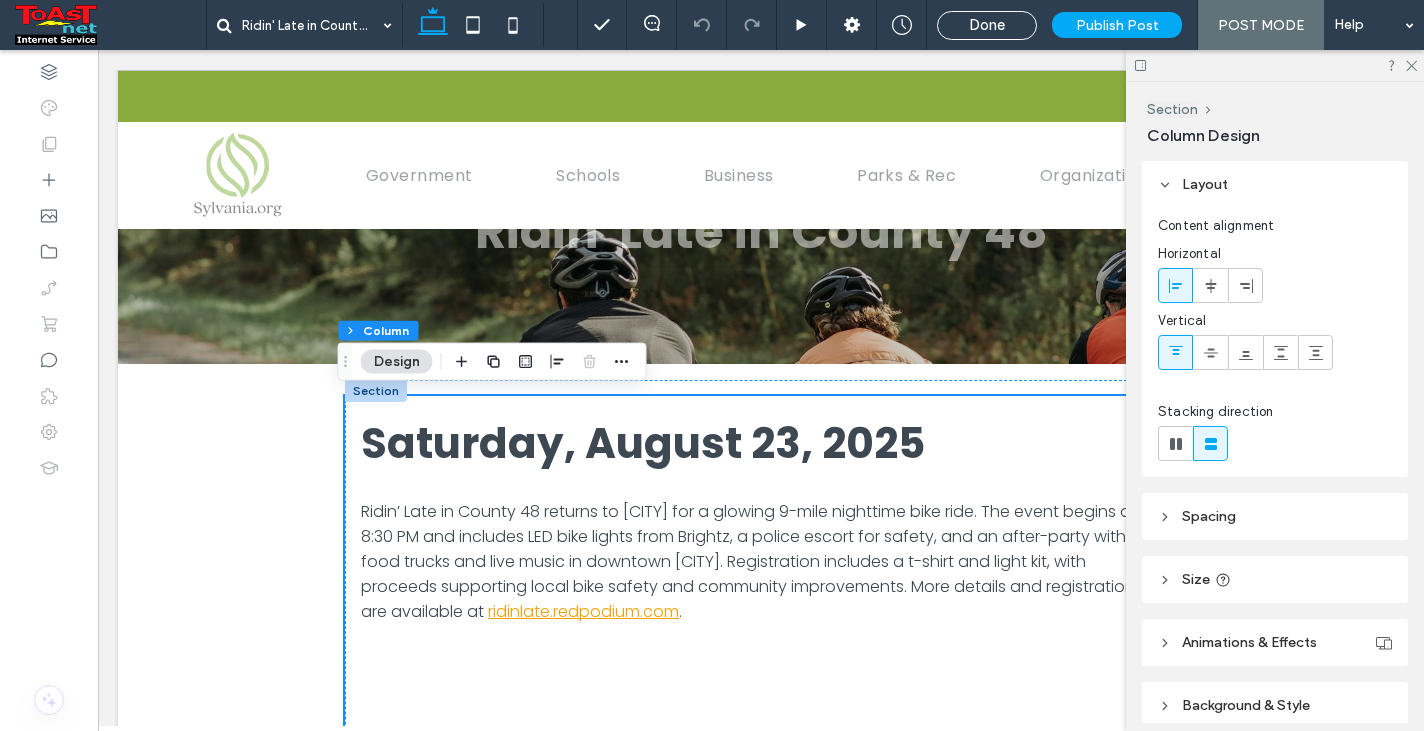 click 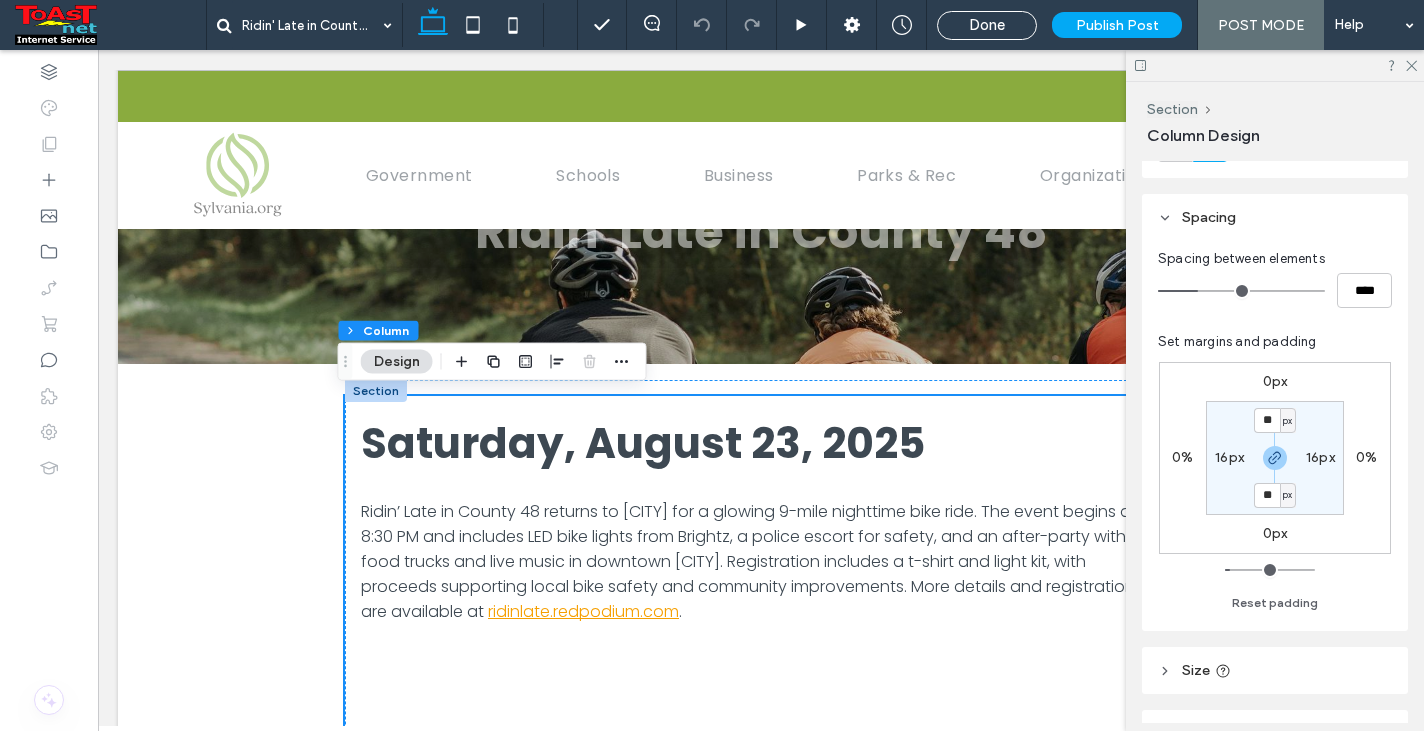 scroll, scrollTop: 300, scrollLeft: 0, axis: vertical 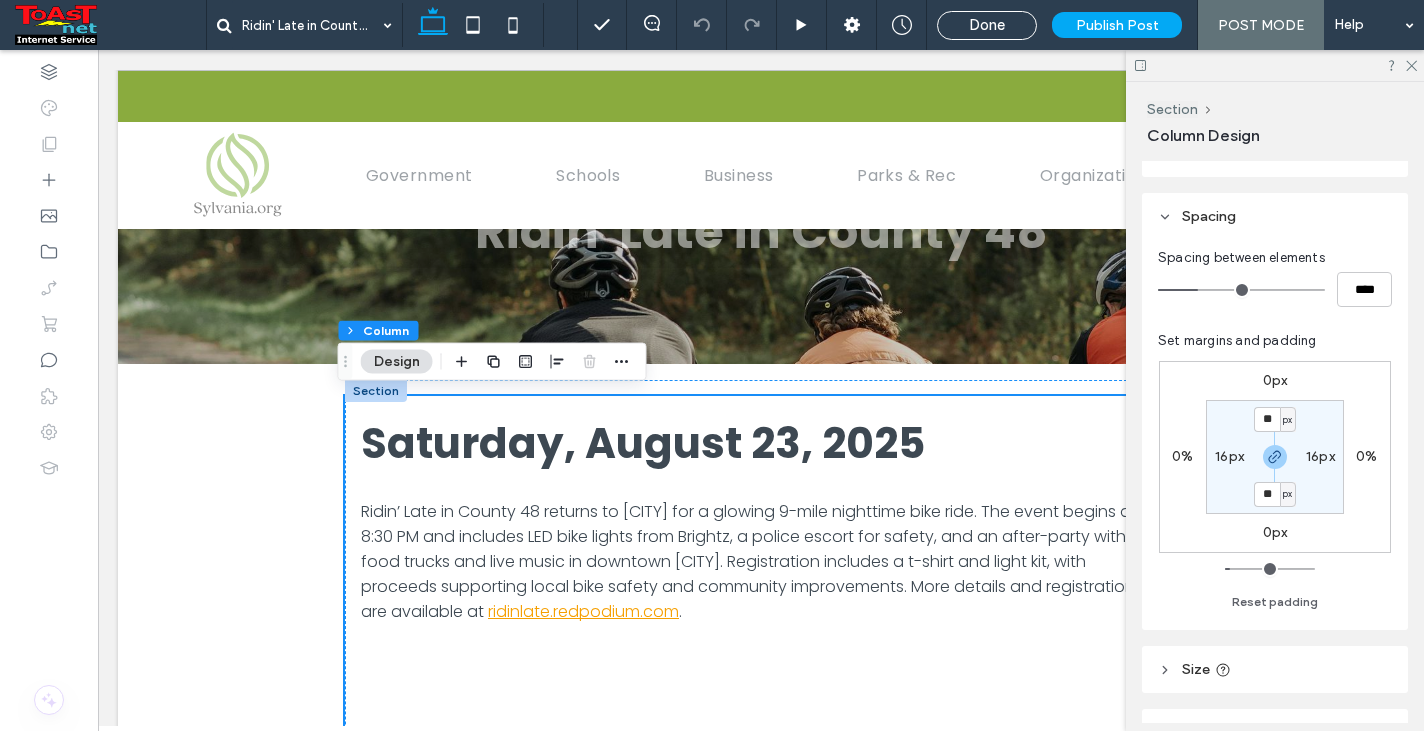 type on "**" 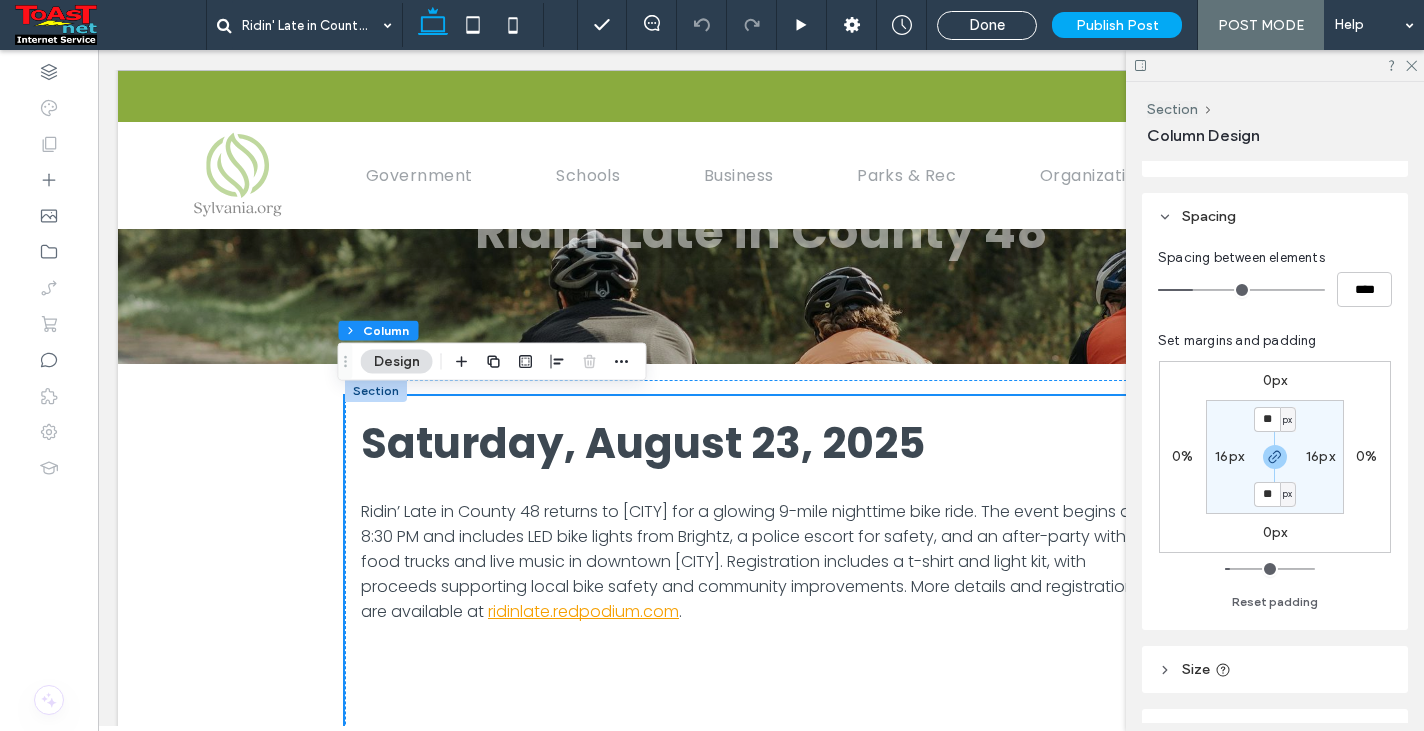 type on "**" 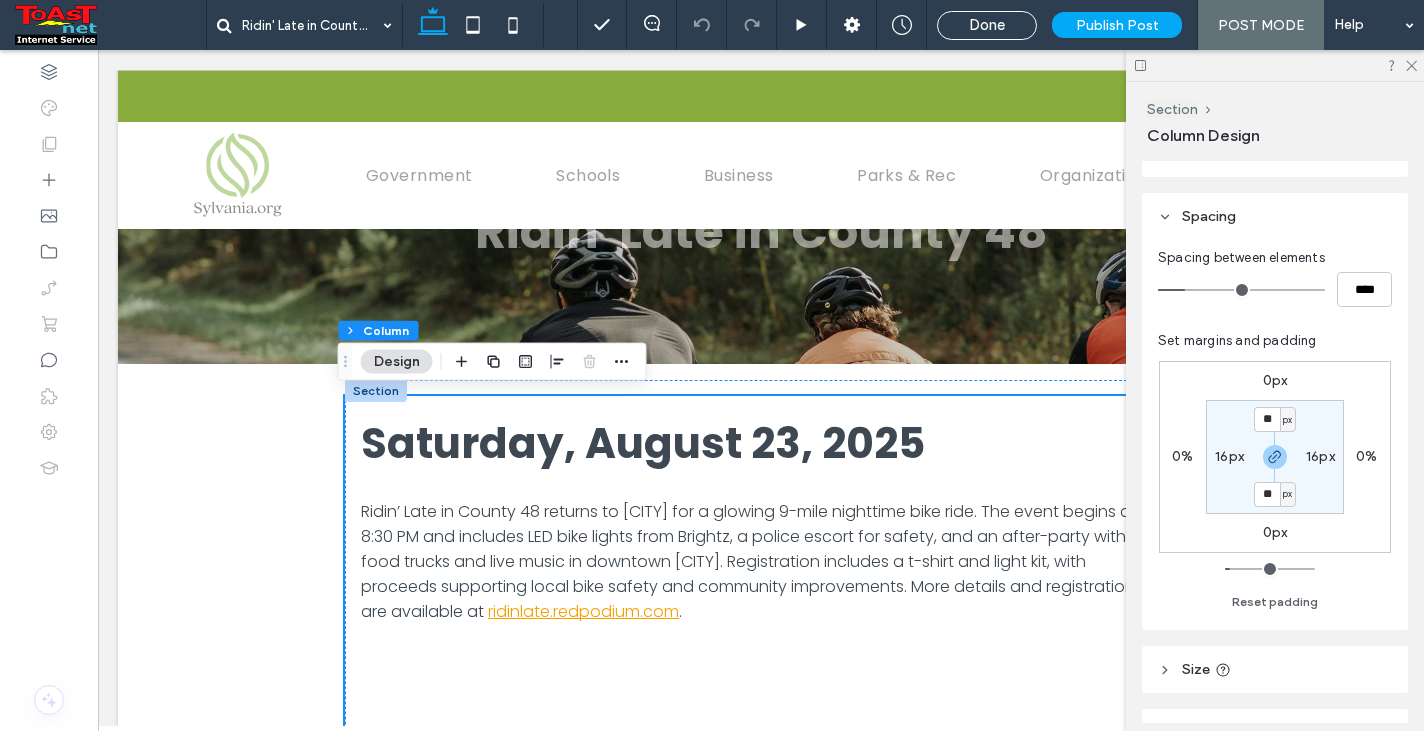 type on "**" 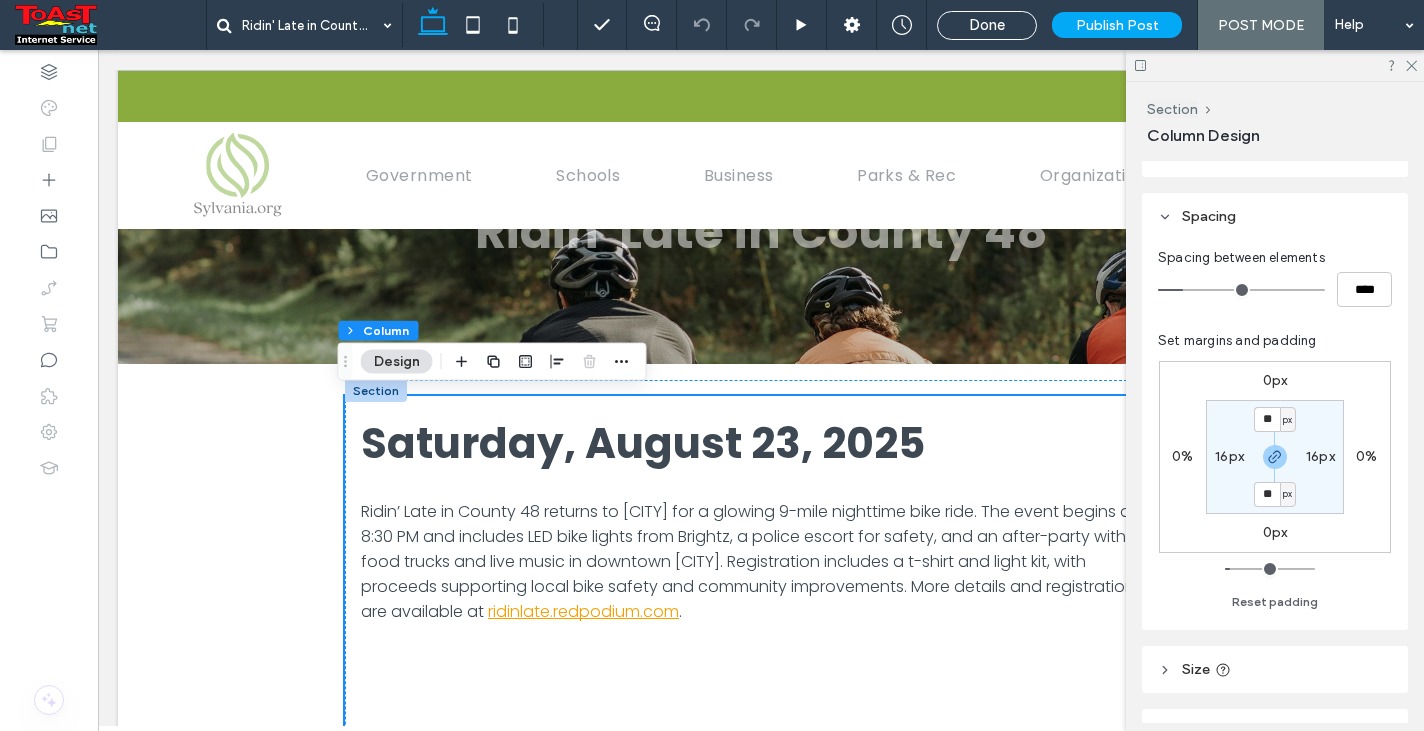 drag, startPoint x: 1201, startPoint y: 289, endPoint x: 1187, endPoint y: 289, distance: 14 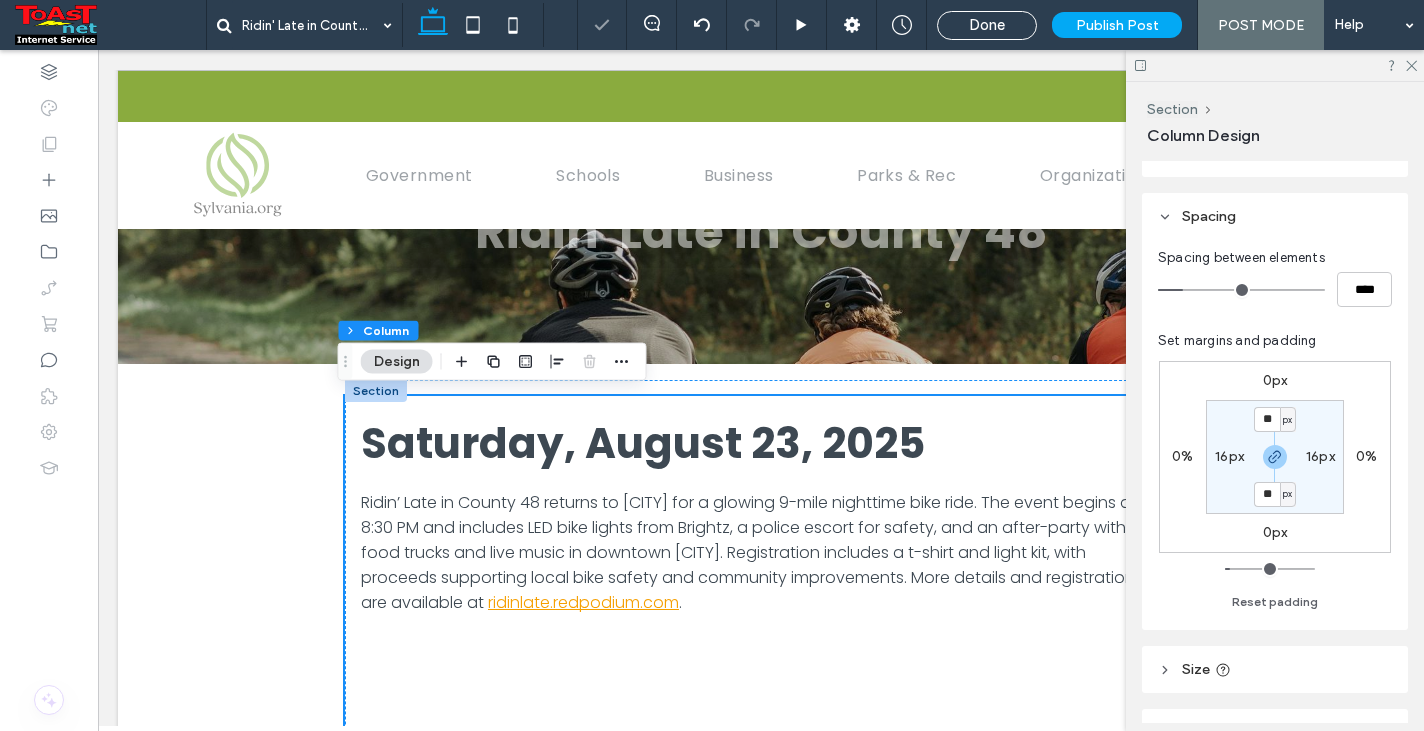 type on "**" 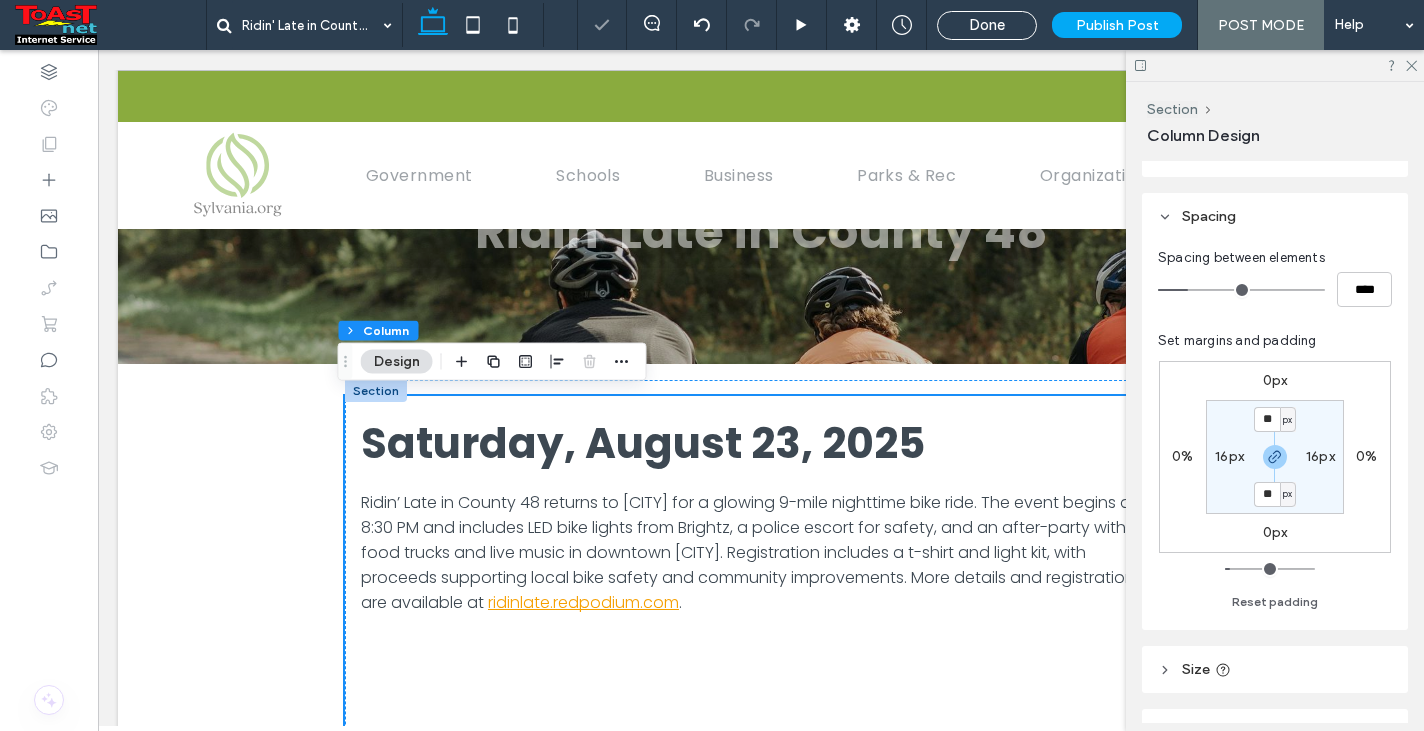 type on "****" 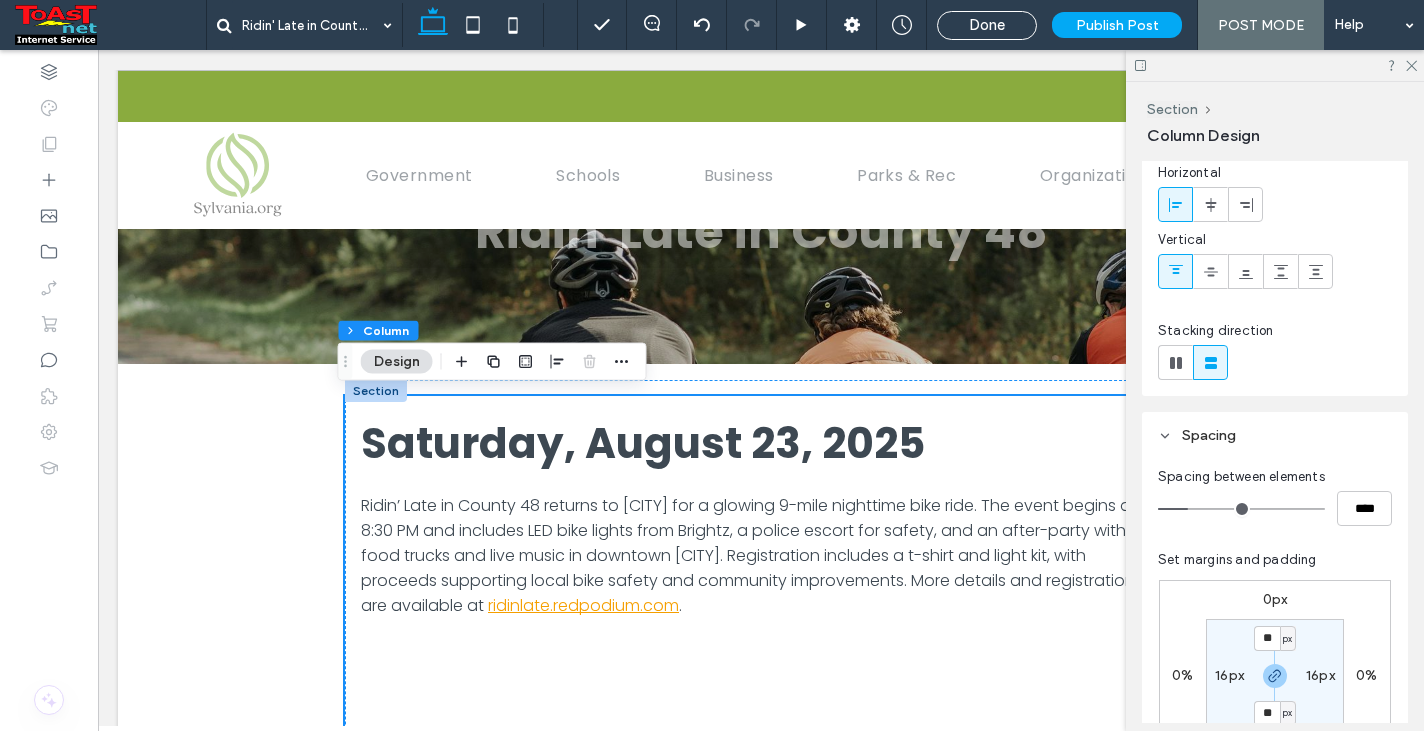 scroll, scrollTop: 0, scrollLeft: 0, axis: both 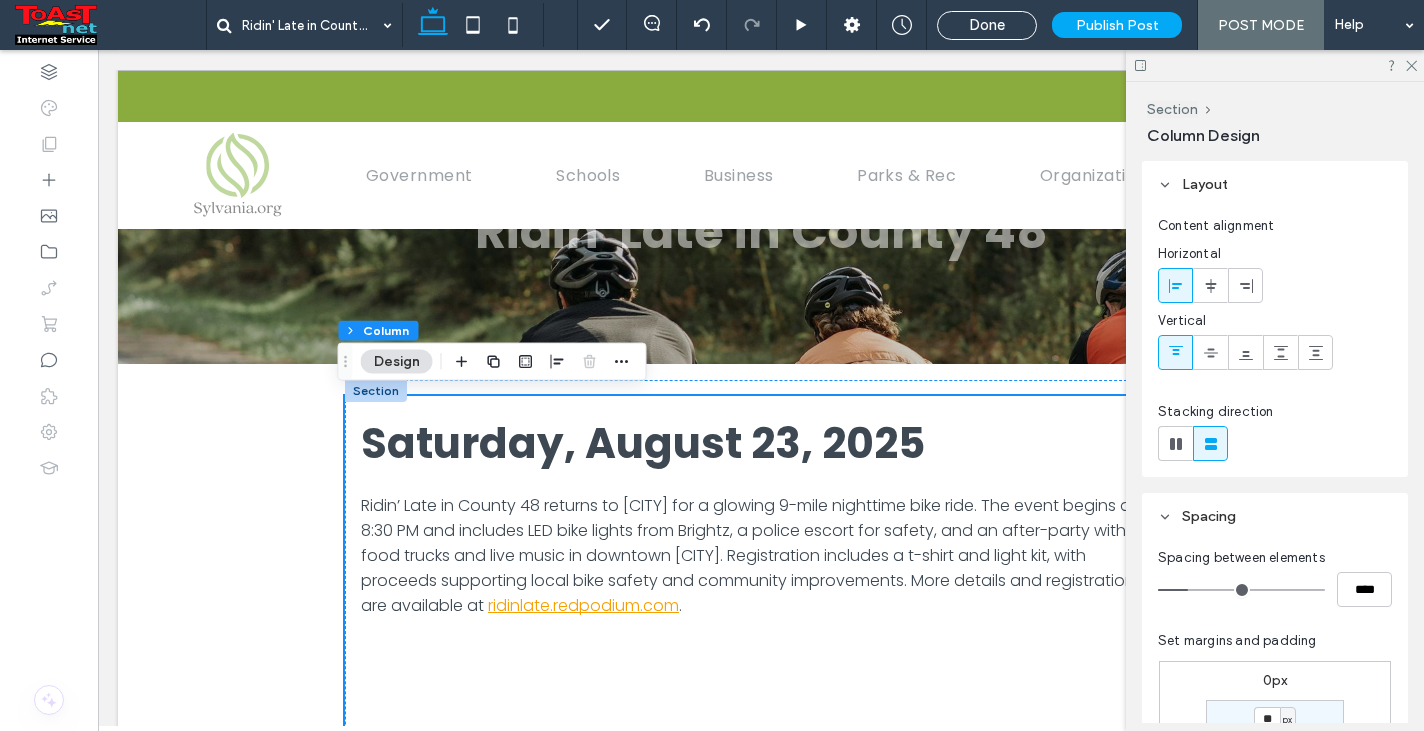 click on "Ridin' Late in County 48
Section + Add Section
Saturday, August 23, 2025
Ridin’ Late in County 48 returns to [CITY] for a glowing 9-mile nighttime bike ride. The event begins at 8:30 PM and includes LED bike lights from Brightz, a police escort for safety, and an after-party with food trucks and live music in downtown [CITY]. Registration includes a t-shirt and light kit, with proceeds supporting local bike safety and community improvements. More details and registration are available at
ridinlate.redpodium.com .
Section + Add Section
Section + Add Section
Spring Cleaning
April 16, 2025
Get Ready for Spring with these Upcoming Events!" at bounding box center [761, 740] 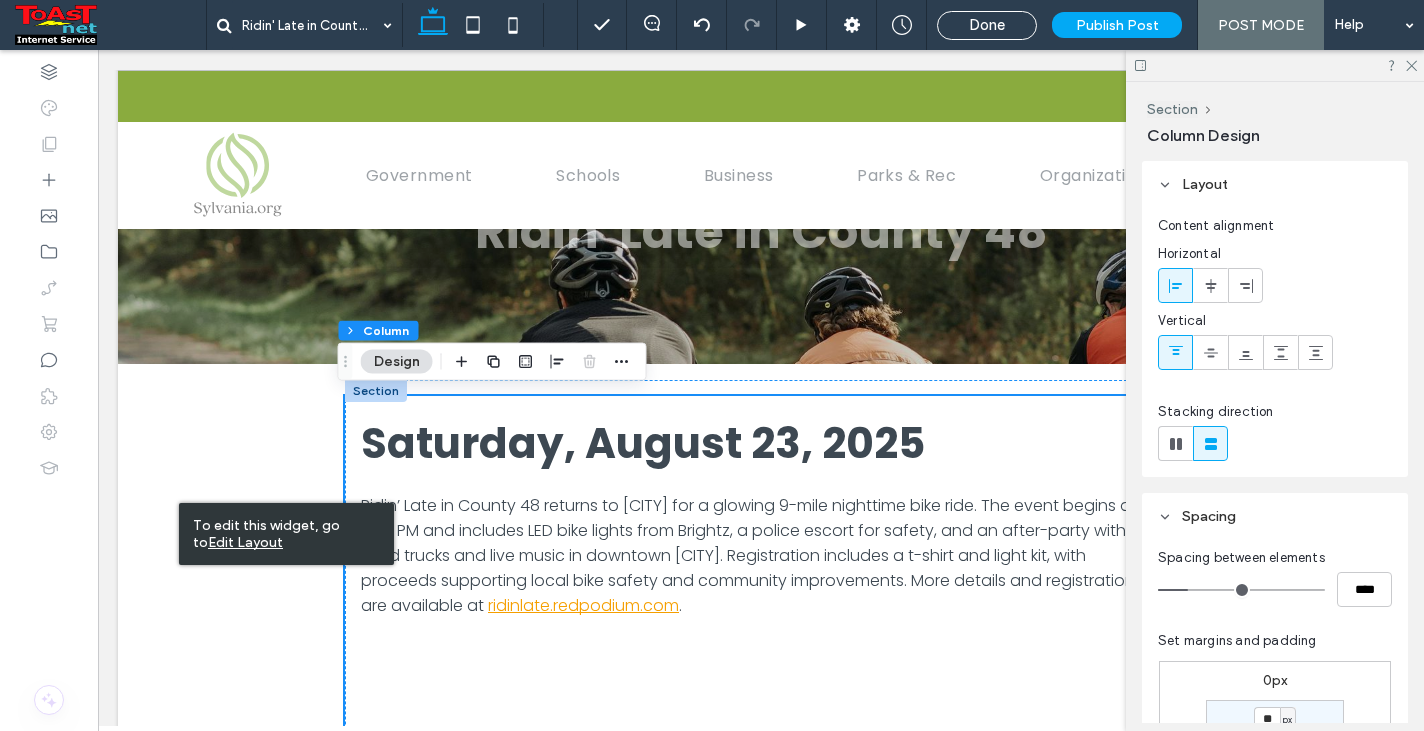 click at bounding box center (1275, 65) 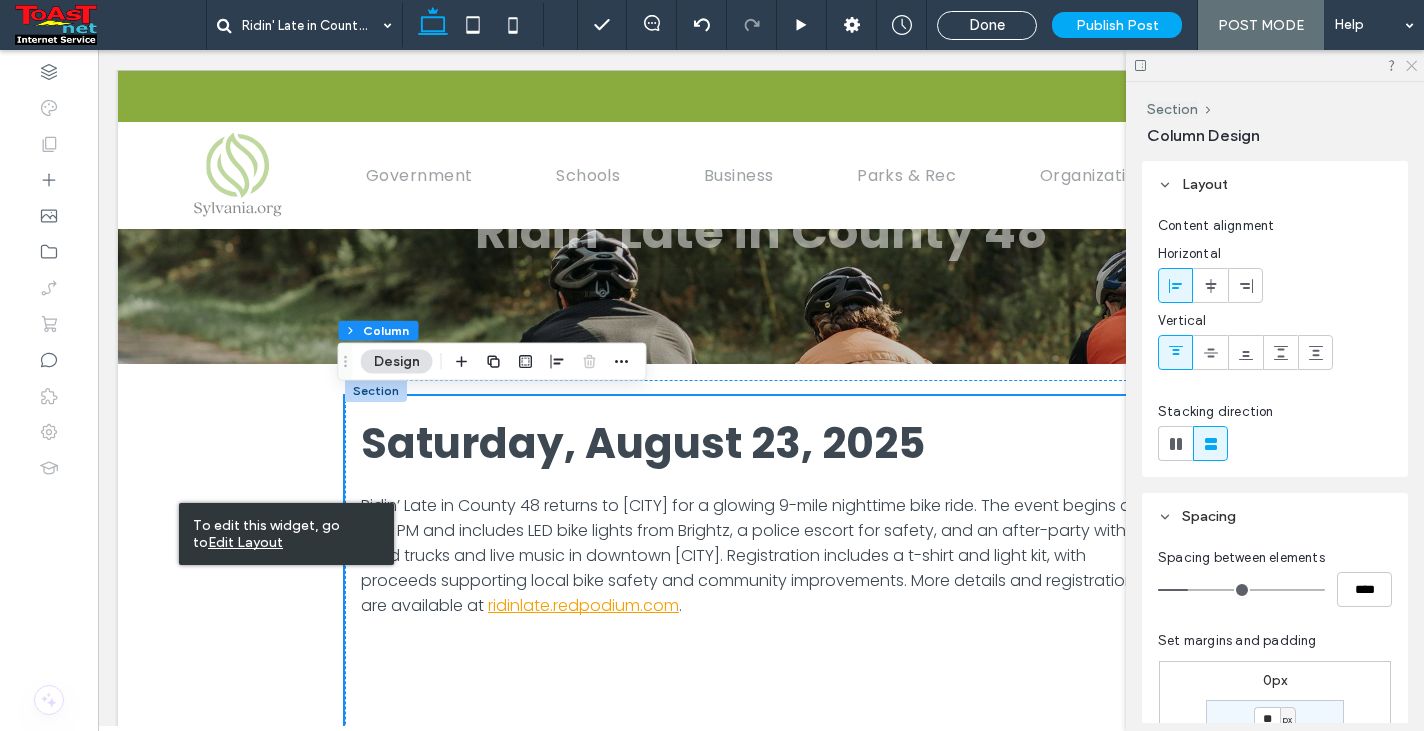 click 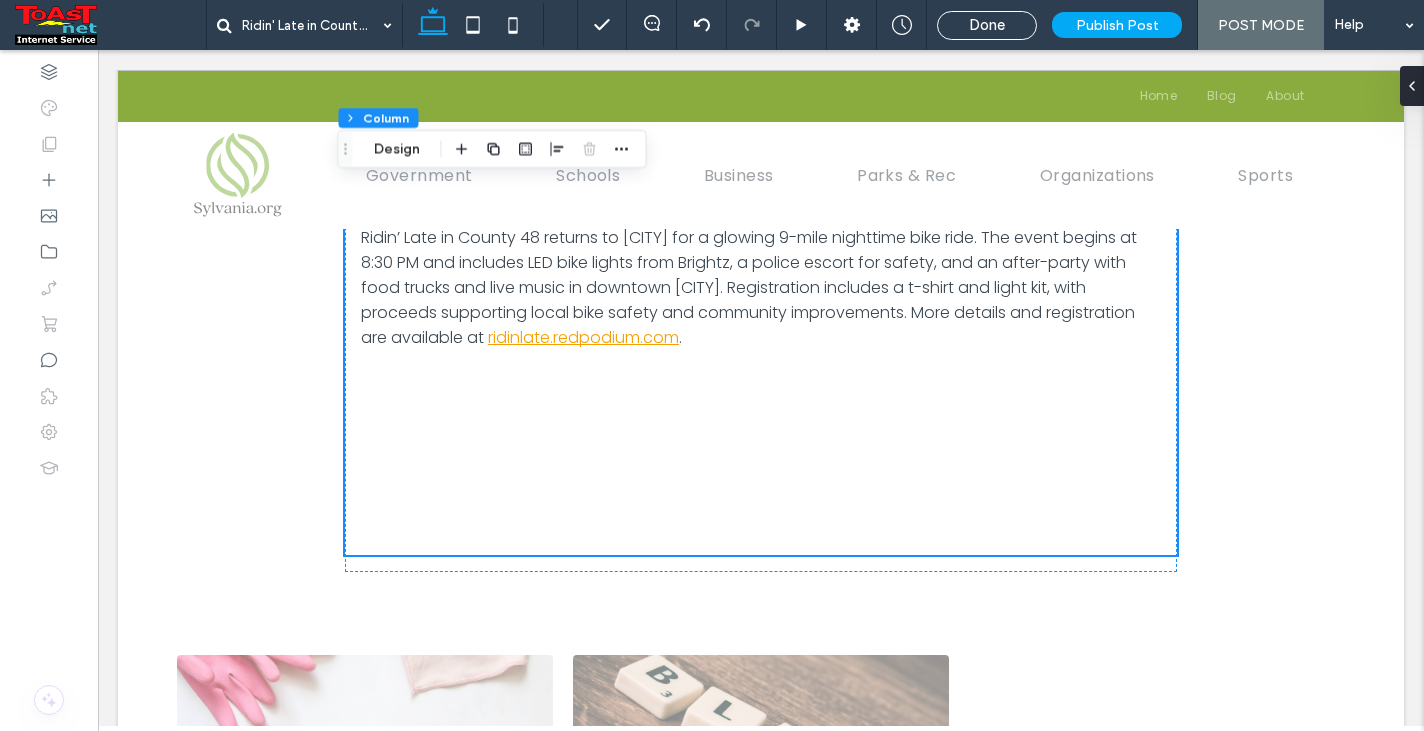 scroll, scrollTop: 300, scrollLeft: 0, axis: vertical 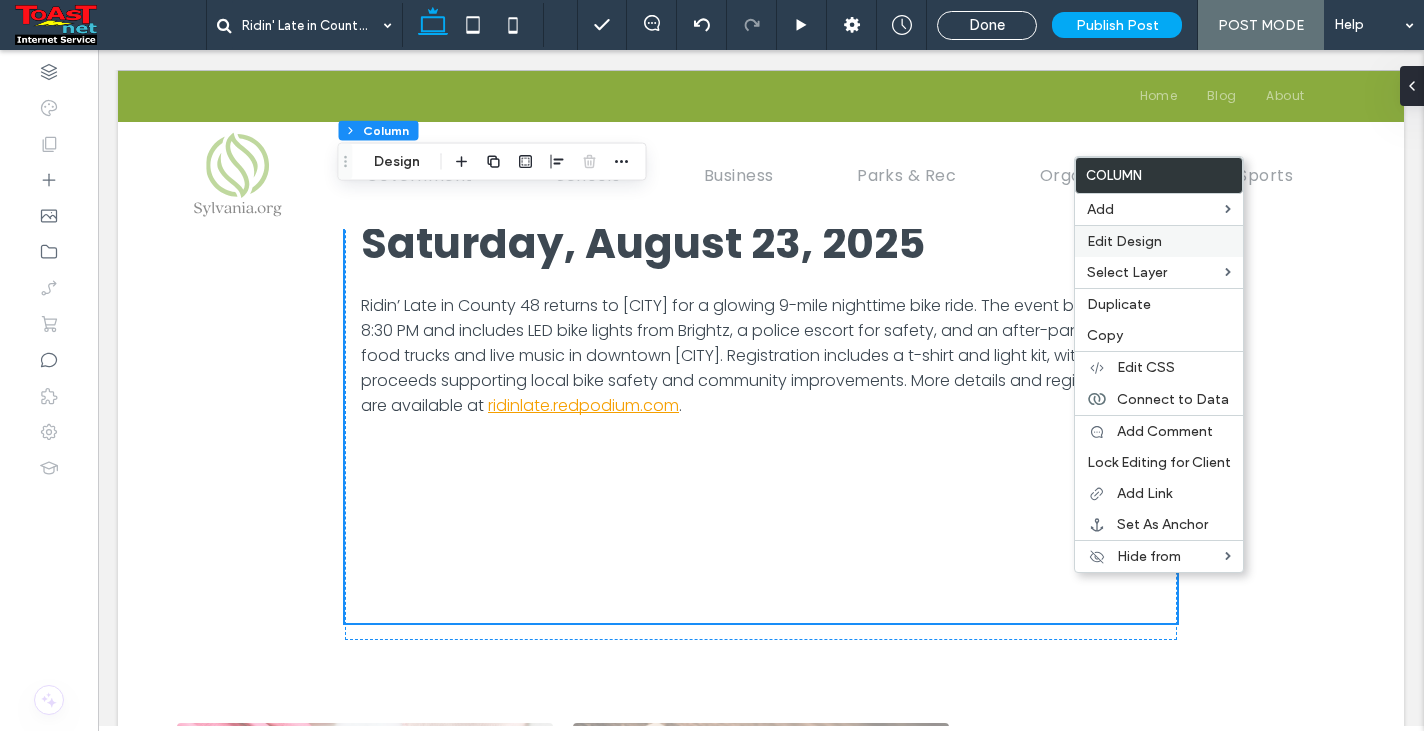 click on "Edit Design" at bounding box center [1124, 241] 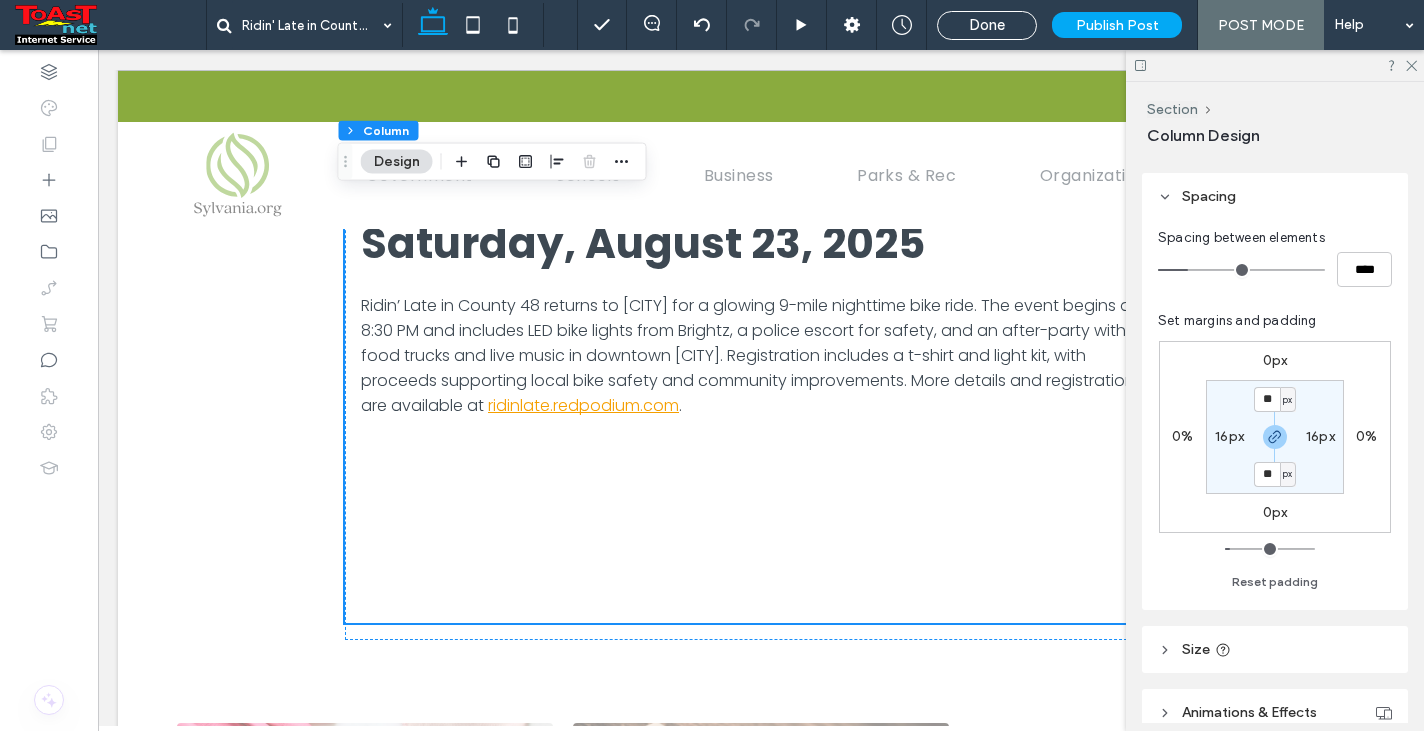 scroll, scrollTop: 476, scrollLeft: 0, axis: vertical 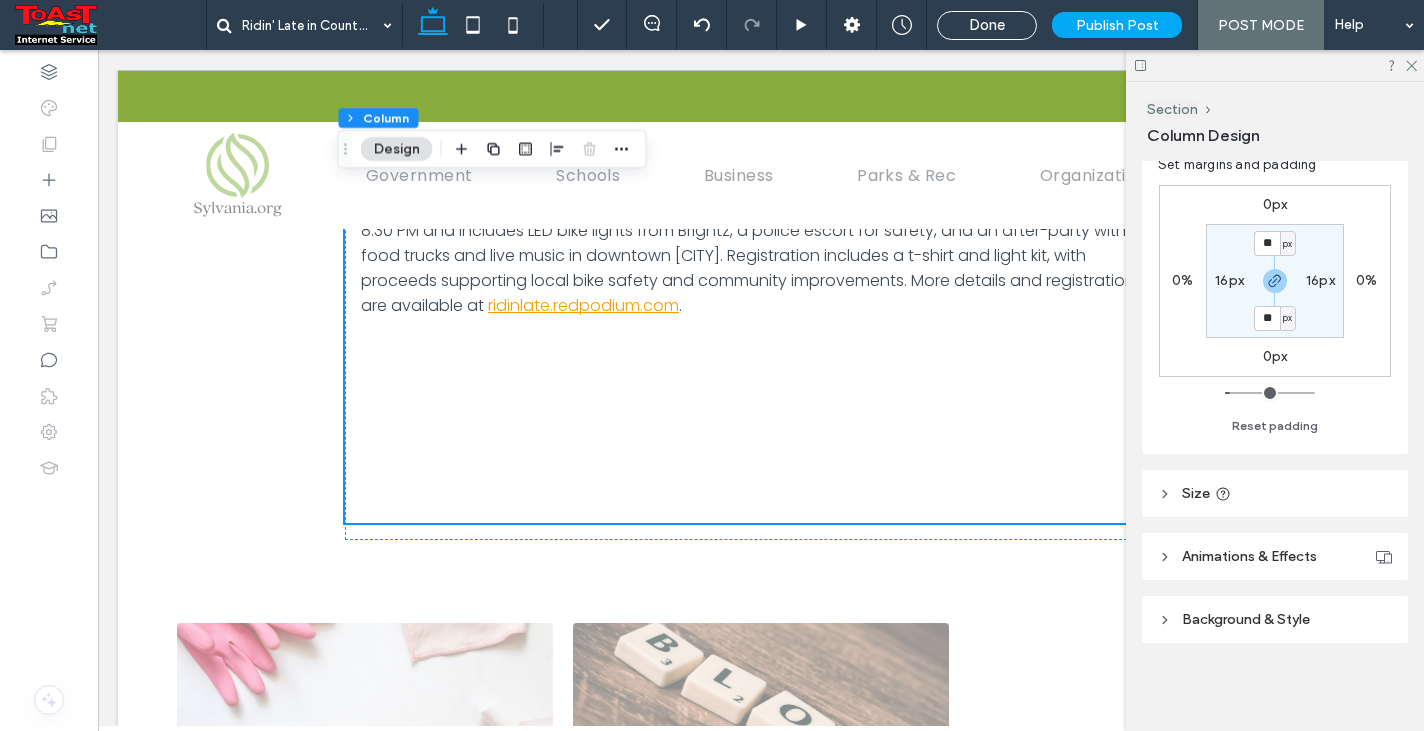 click on "Ridin' Late in County 48
Section + Add Section
Saturday, August 23, 2025
Ridin’ Late in County 48 returns to [CITY] for a glowing 9-mile nighttime bike ride. The event begins at 8:30 PM and includes LED bike lights from Brightz, a police escort for safety, and an after-party with food trucks and live music in downtown [CITY]. Registration includes a t-shirt and light kit, with proceeds supporting local bike safety and community improvements. More details and registration are available at
ridinlate.redpodium.com .
Section + Add Section
Section + Add Section
Spring Cleaning
April 16, 2025
Get Ready for Spring with these Upcoming Events!
[ORGANIZATION].org Website Re-Design & Blog
March 26, 2025
Newly Re-Designed Website" at bounding box center [761, 440] 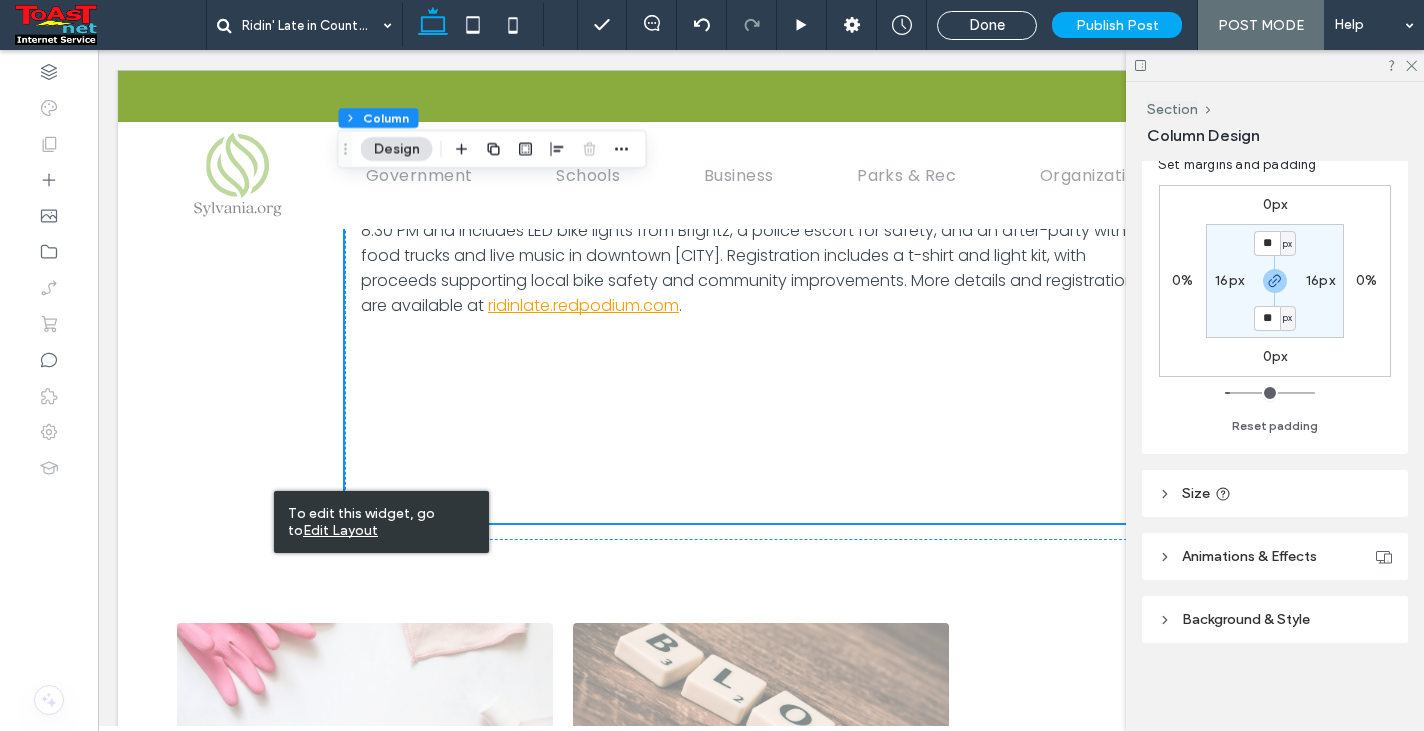 click on "Edit Layout" at bounding box center [340, 530] 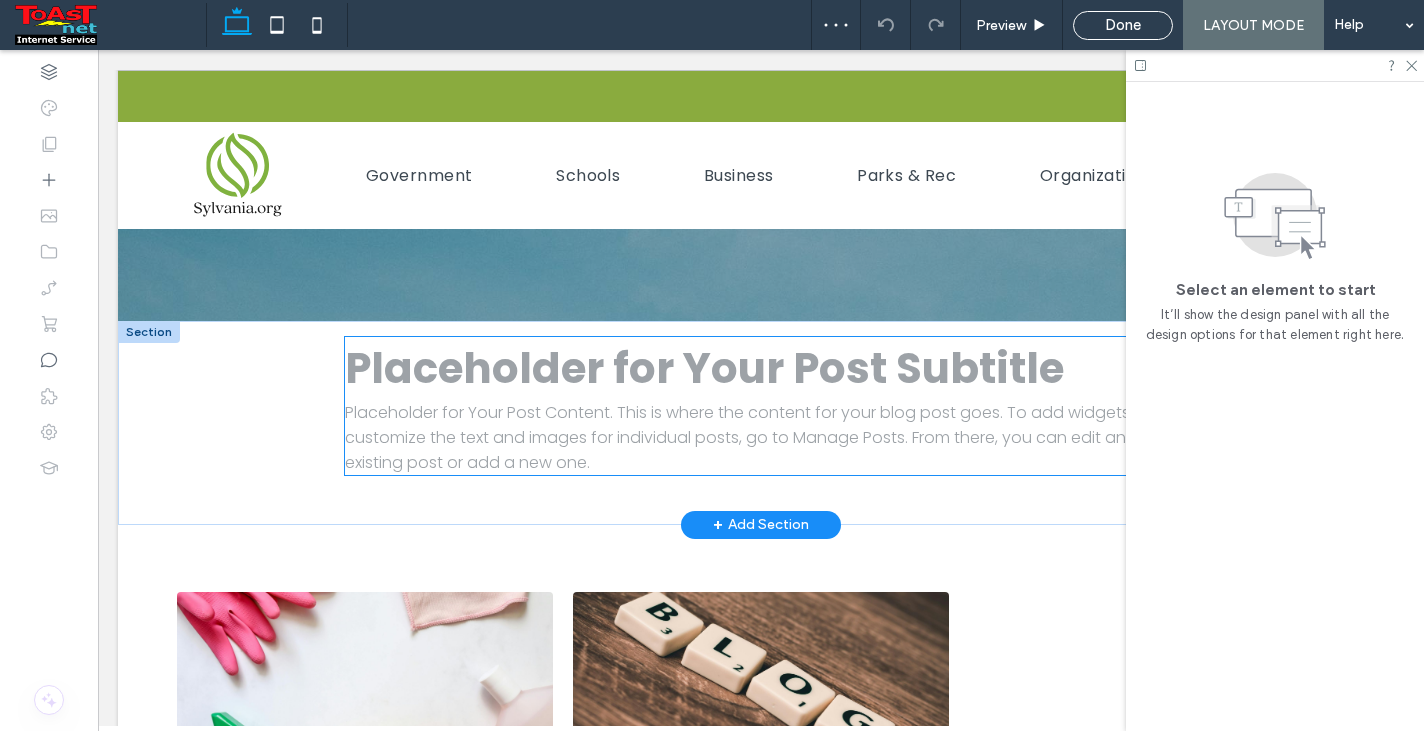 scroll, scrollTop: 200, scrollLeft: 0, axis: vertical 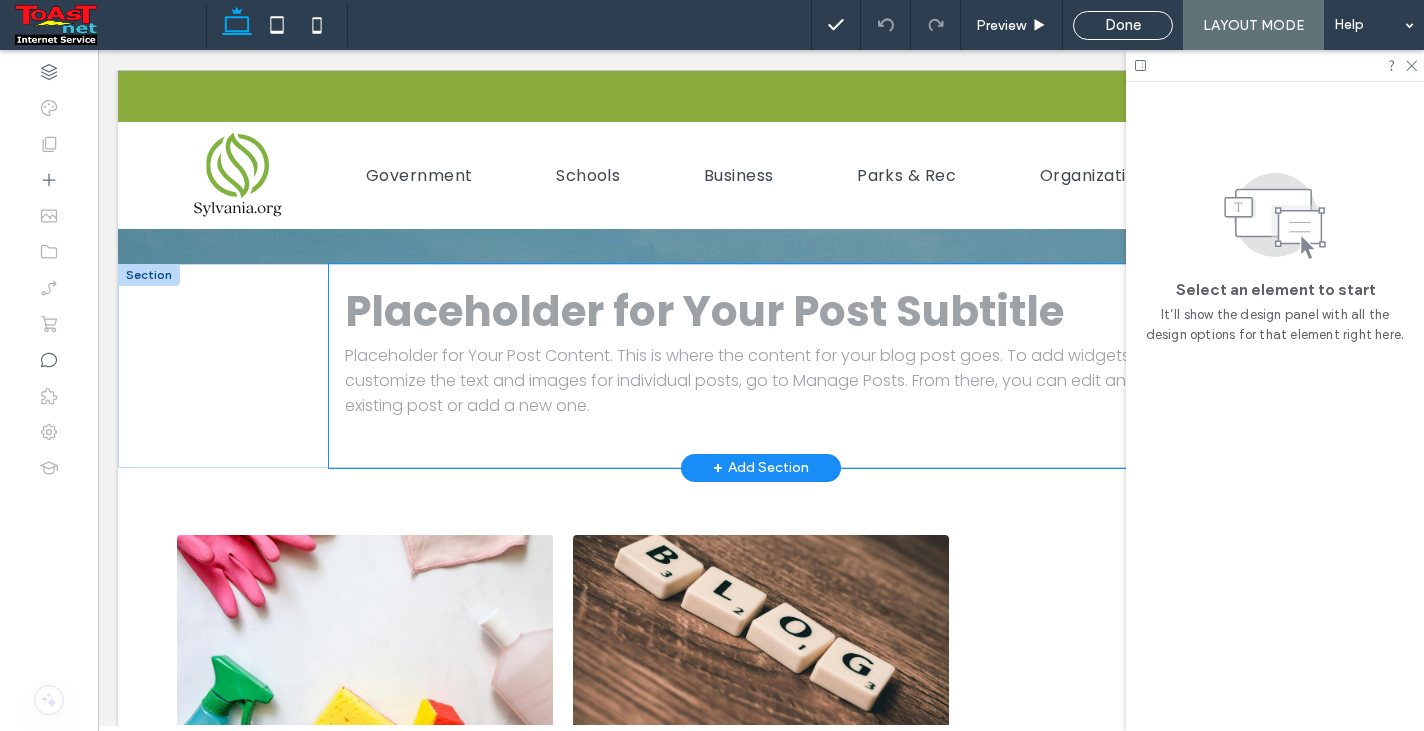 click on "Placeholder for Your Post Subtitle
Placeholder for Your Post Content. This is where the content for your blog post goes. To add widgets and customize the text and images for individual posts, go to Manage Posts. From there, you can edit an existing post or add a new one." at bounding box center (761, 366) 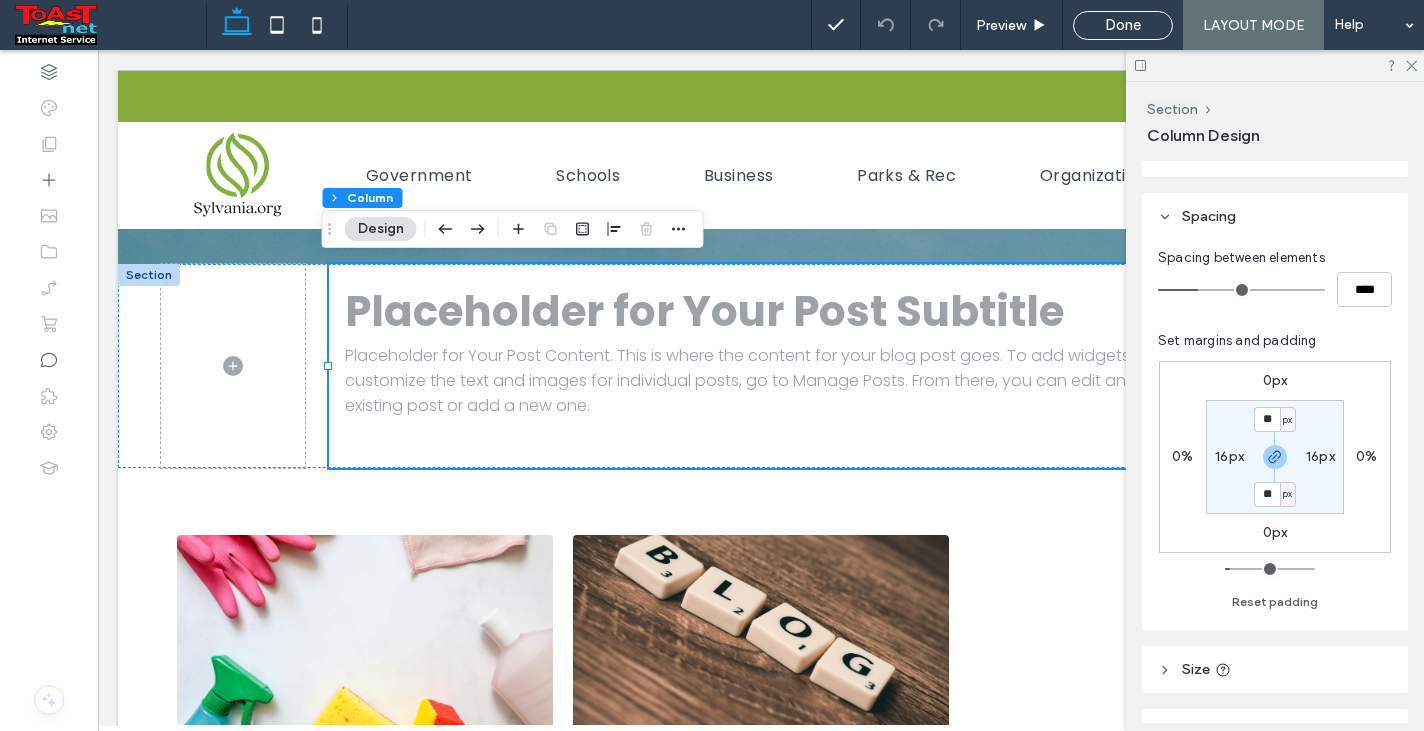 scroll, scrollTop: 0, scrollLeft: 0, axis: both 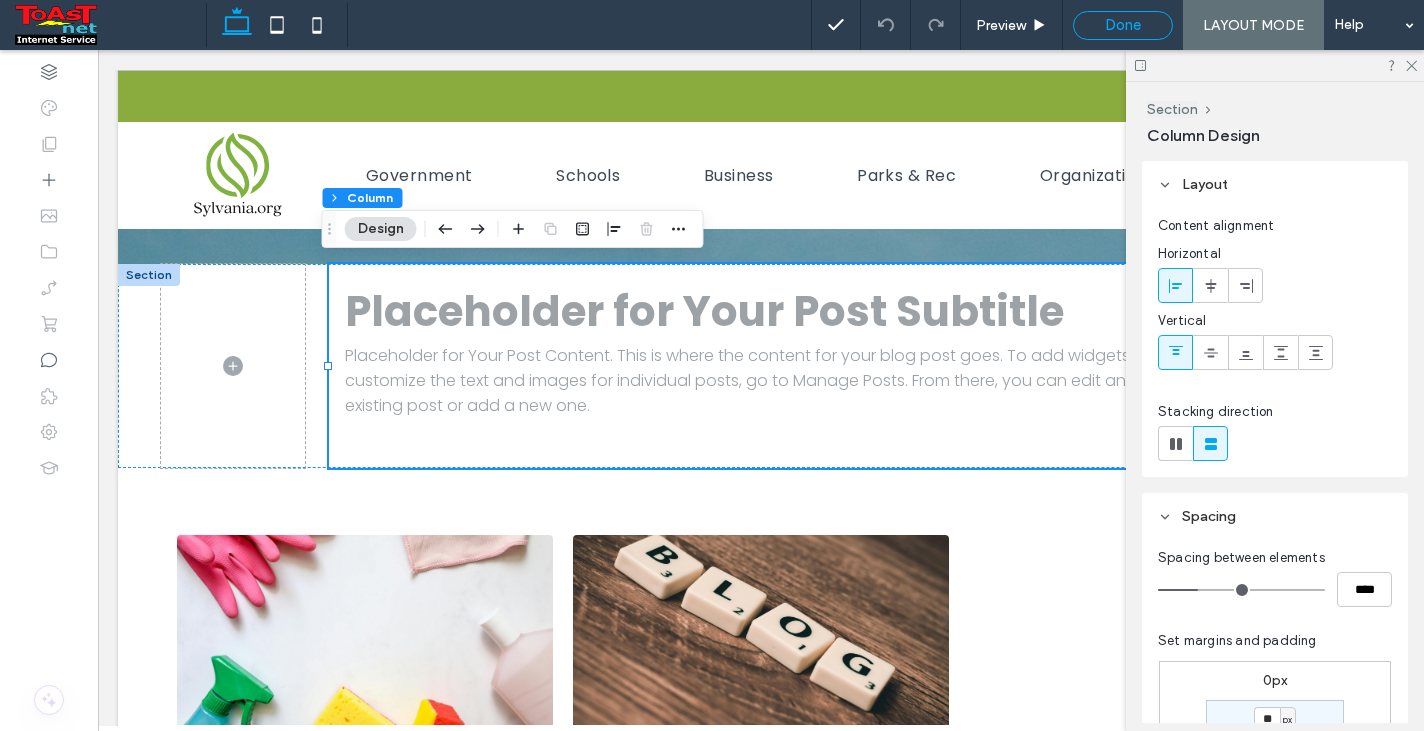 click on "Done" at bounding box center [1123, 25] 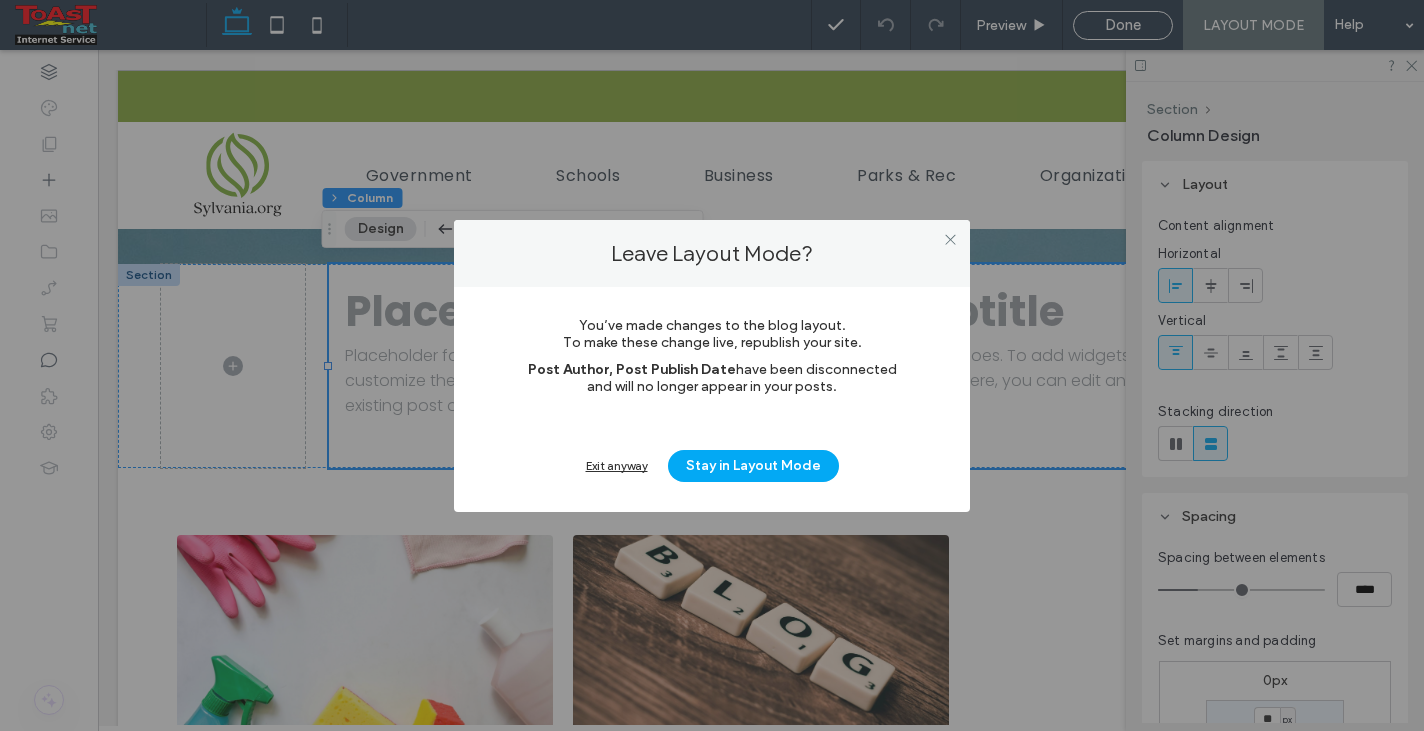click on "Exit anyway" at bounding box center (617, 465) 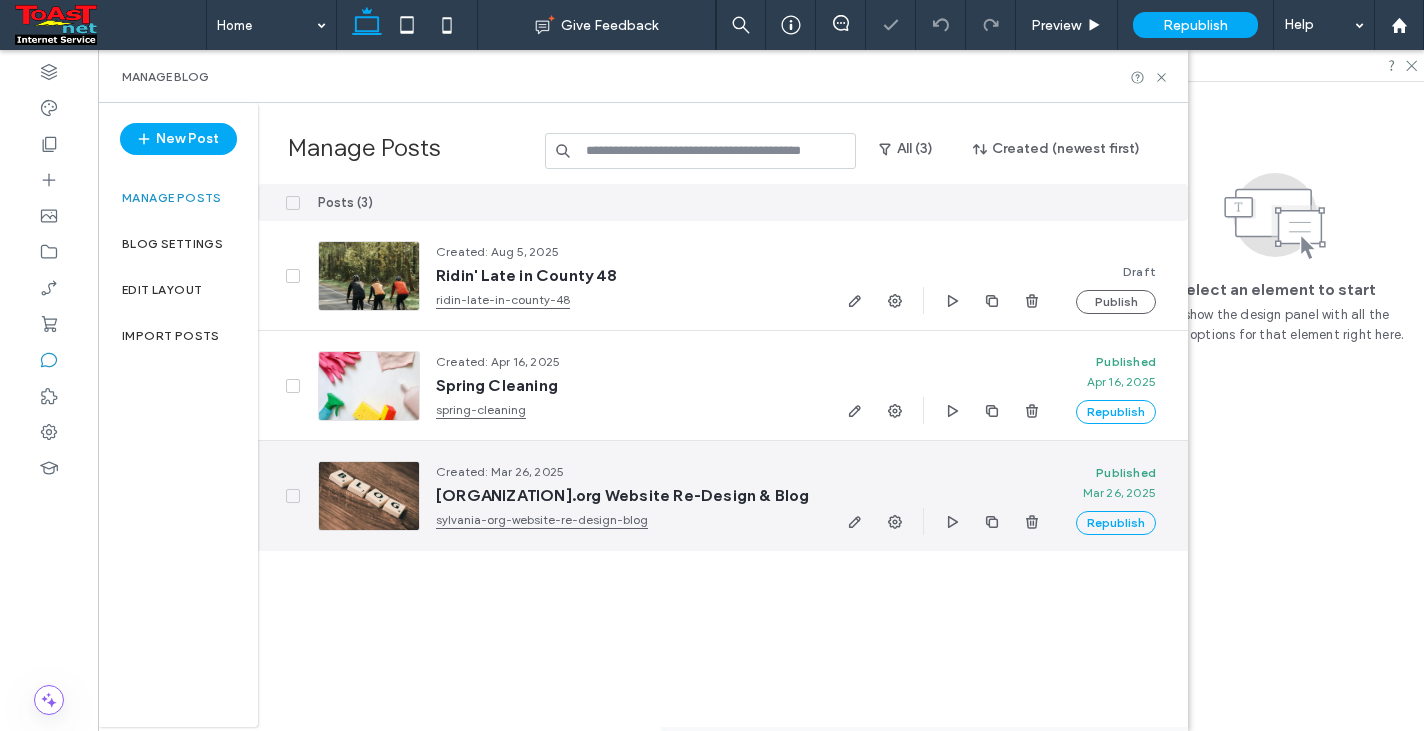 scroll, scrollTop: 0, scrollLeft: 0, axis: both 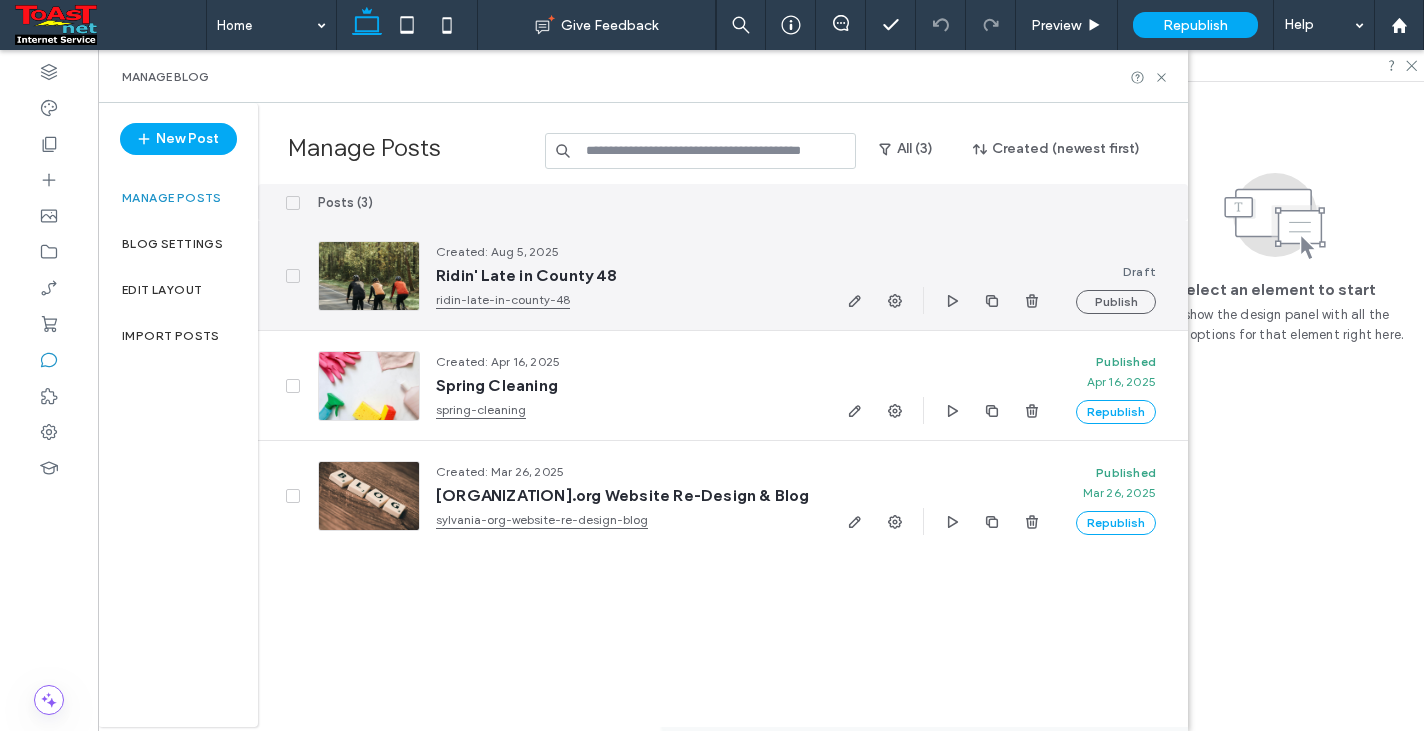 click 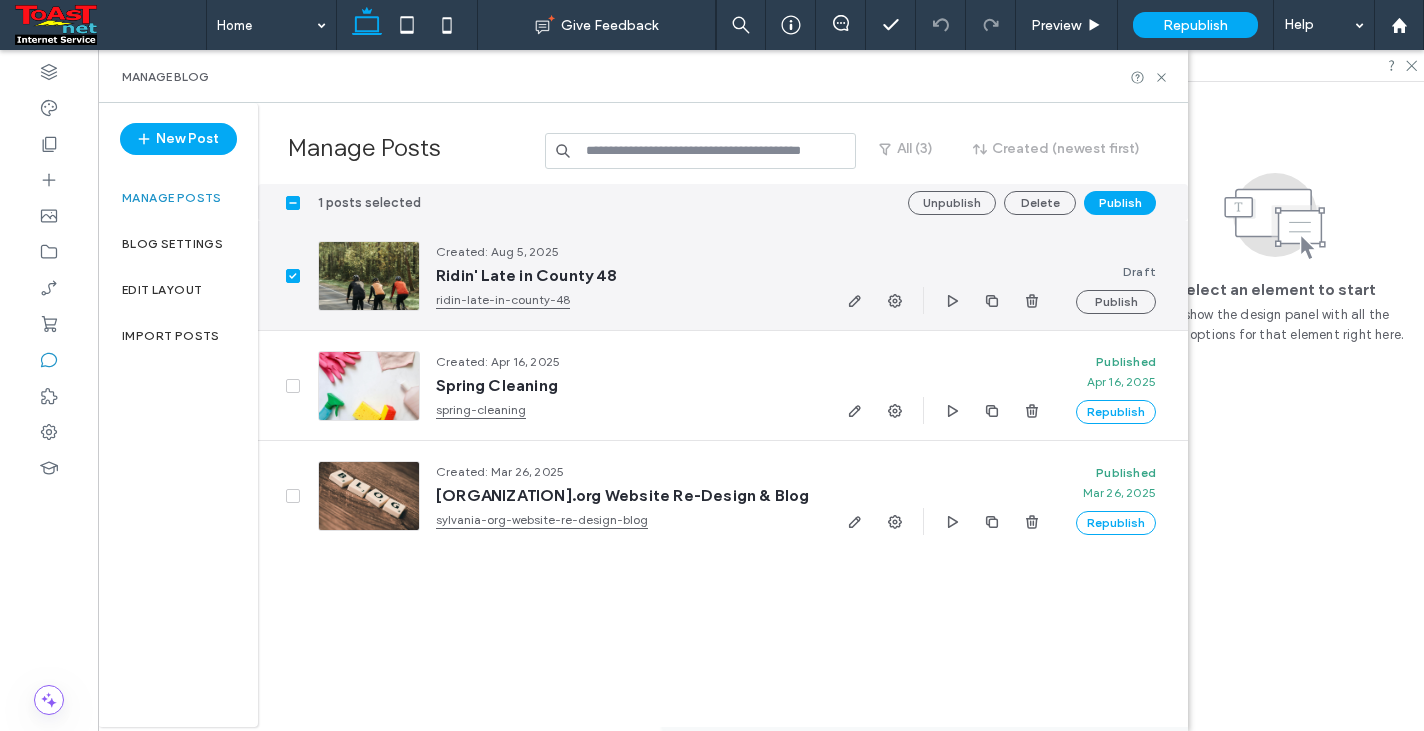 click 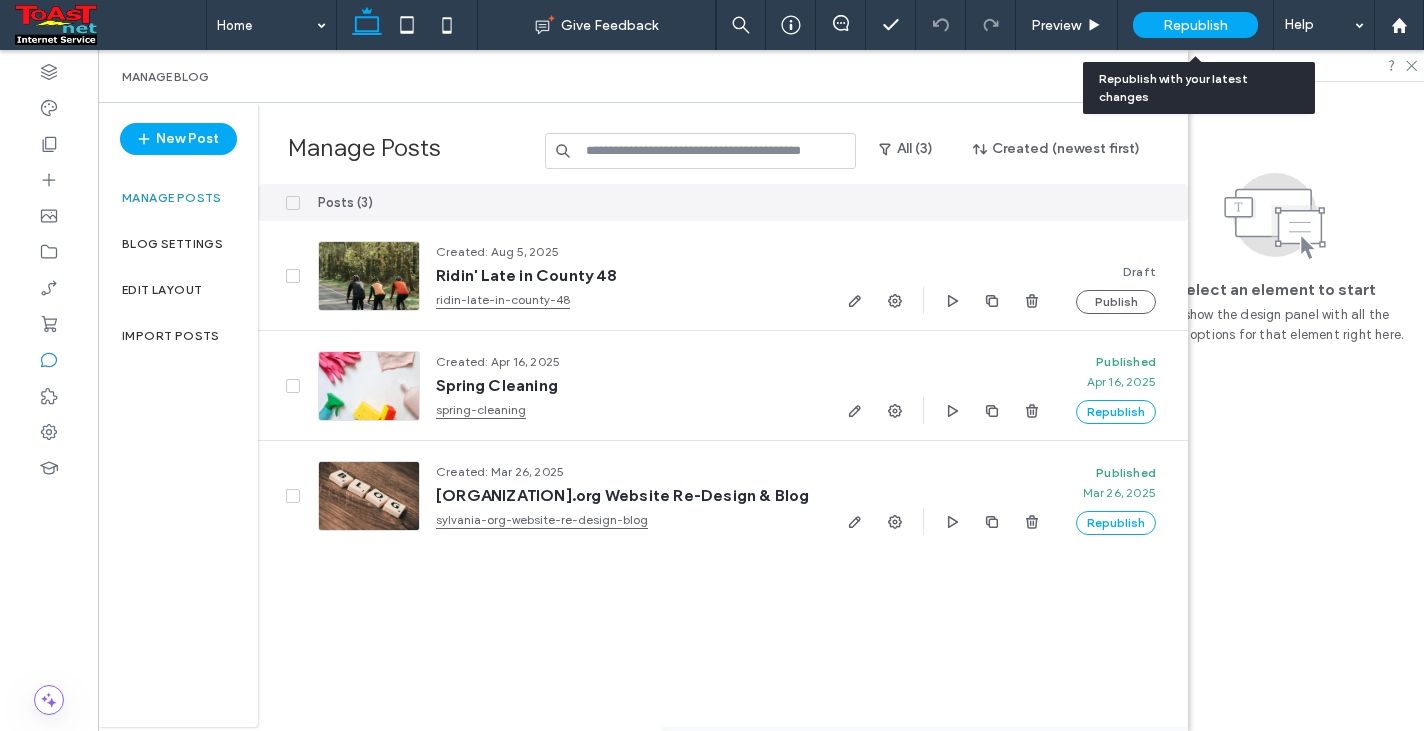 click on "Republish" at bounding box center (1195, 25) 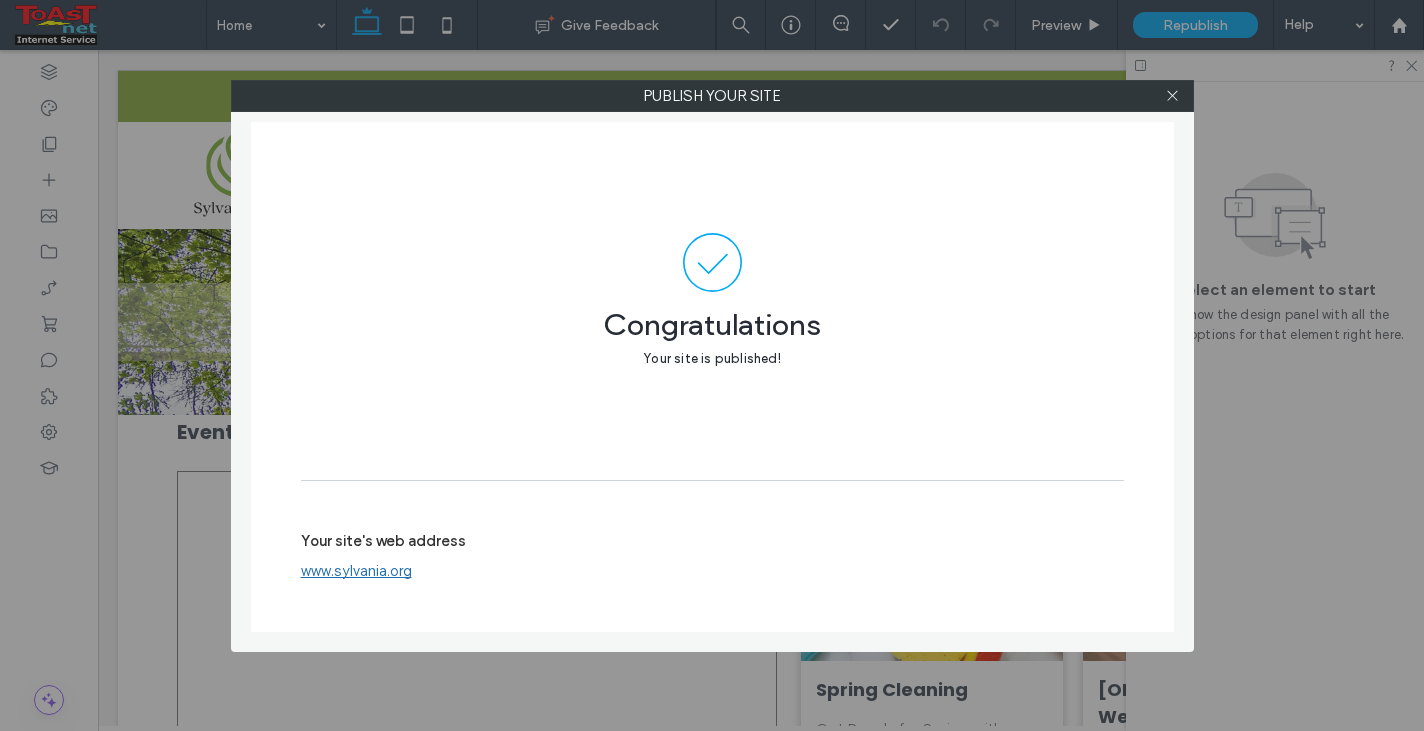 drag, startPoint x: 1172, startPoint y: 97, endPoint x: 1211, endPoint y: 84, distance: 41.109608 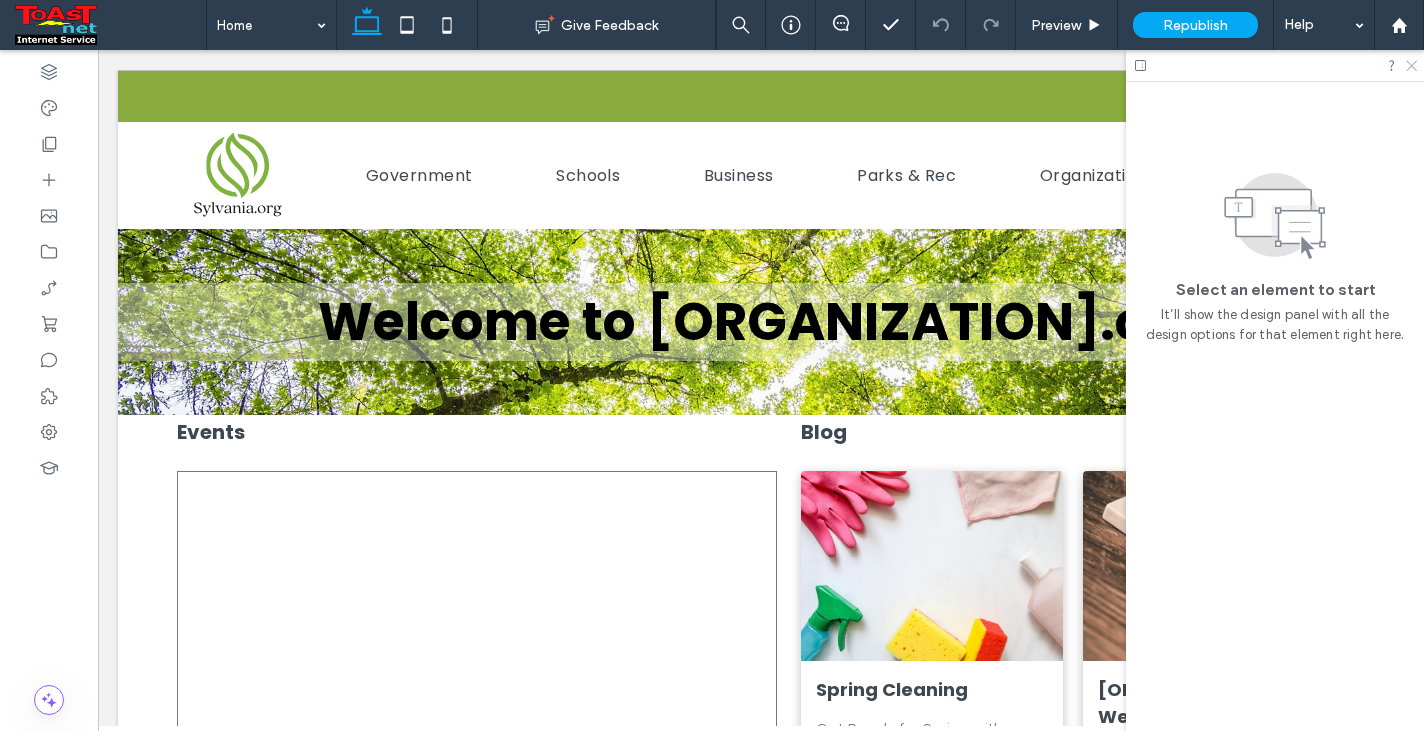 click 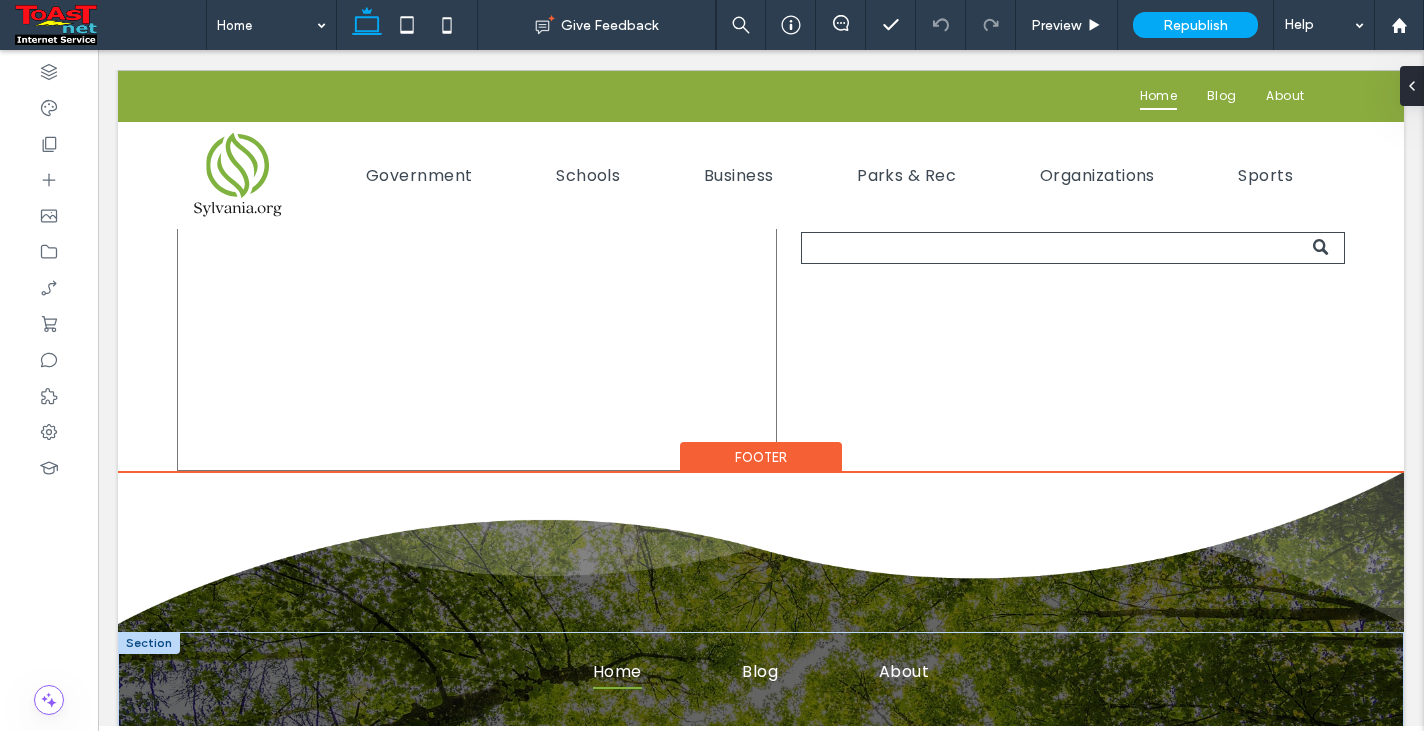 scroll, scrollTop: 0, scrollLeft: 0, axis: both 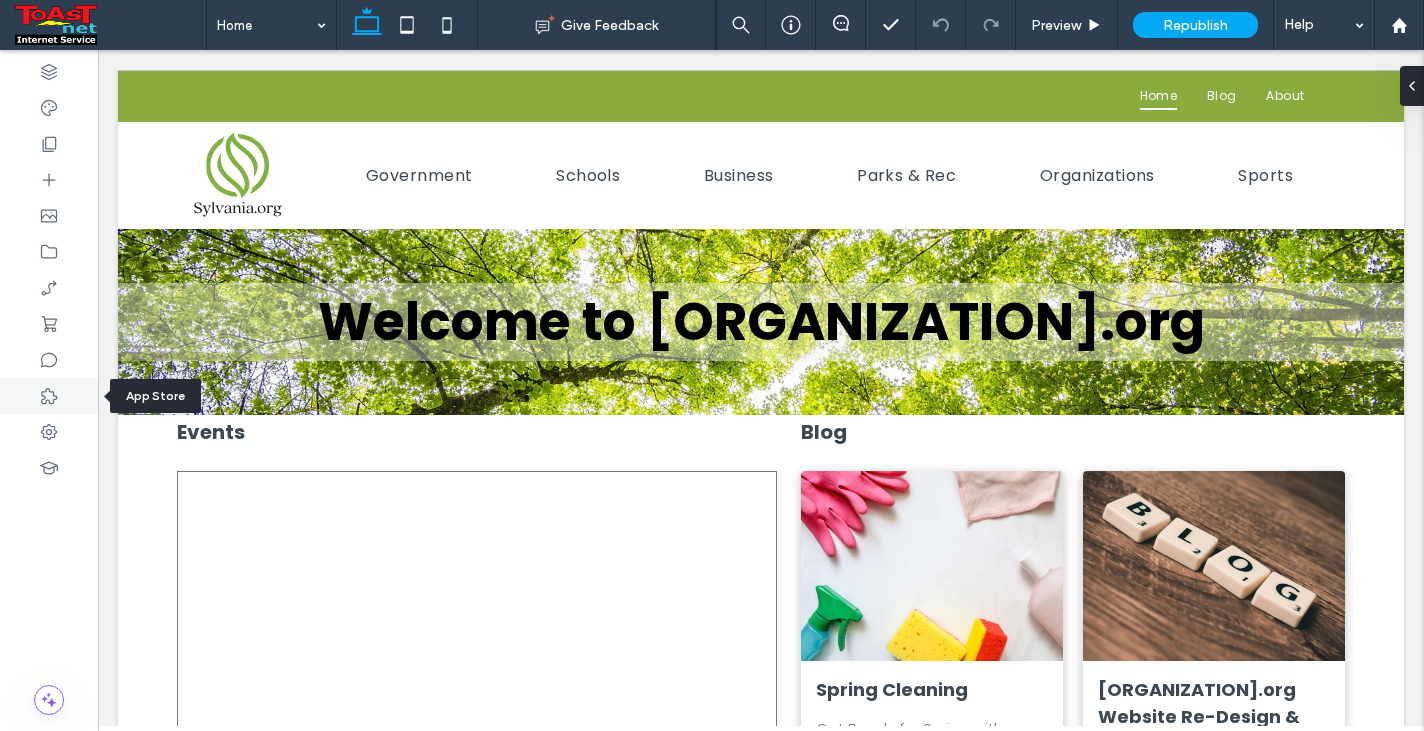 click 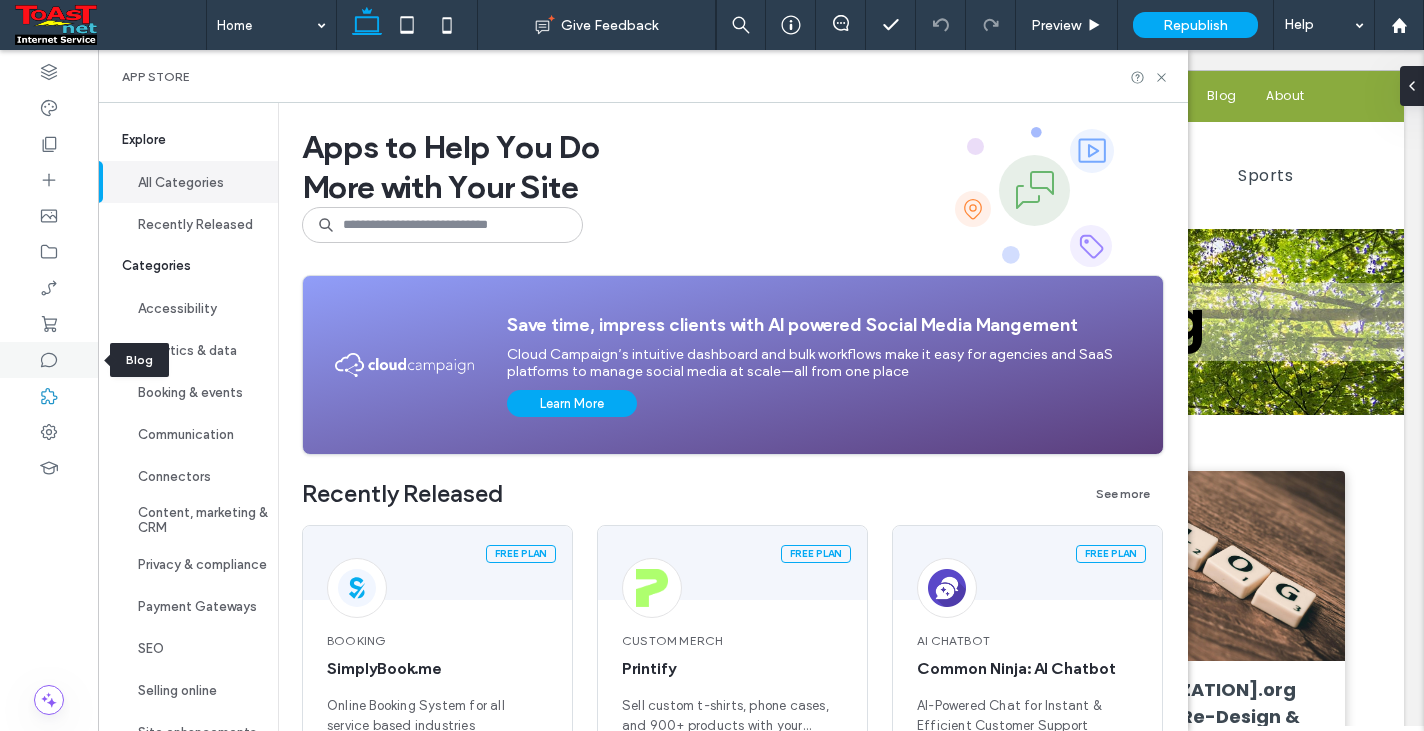 click 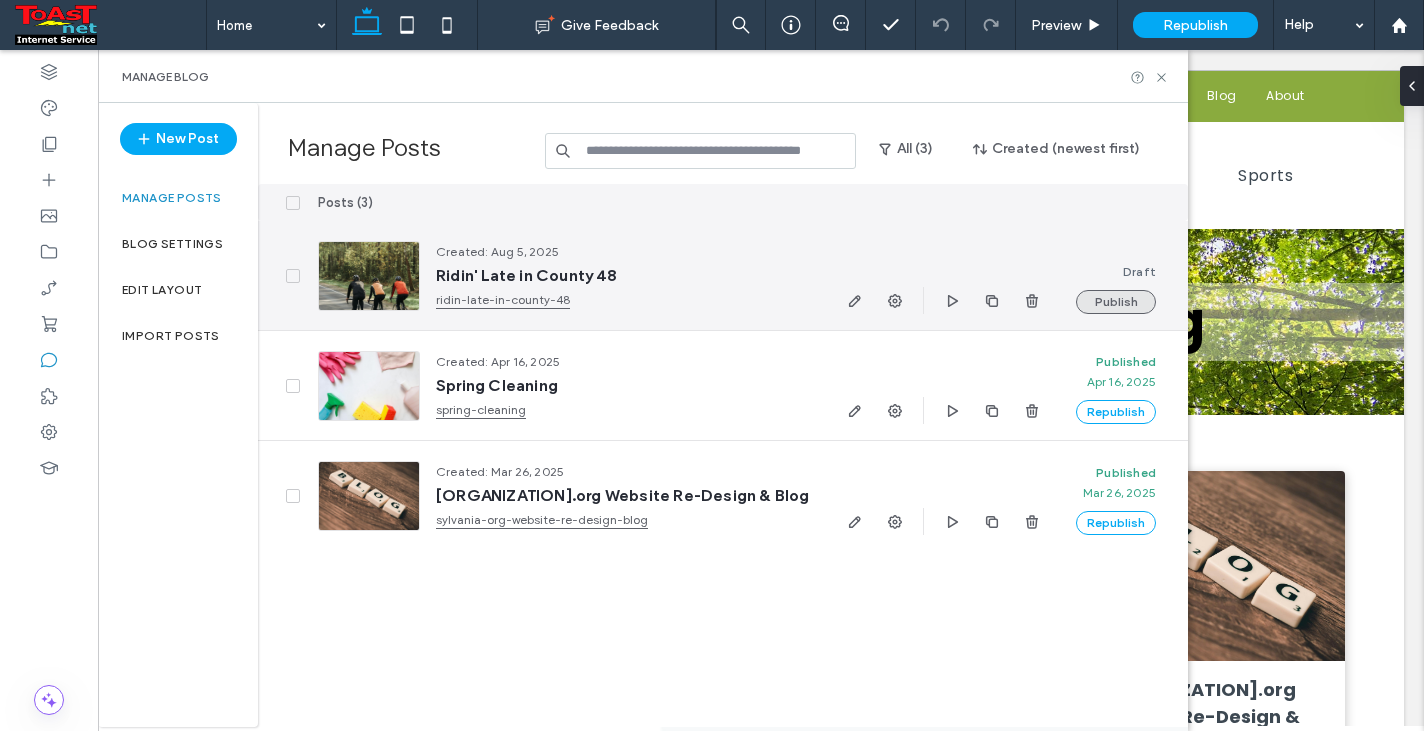click on "Publish" at bounding box center (1116, 302) 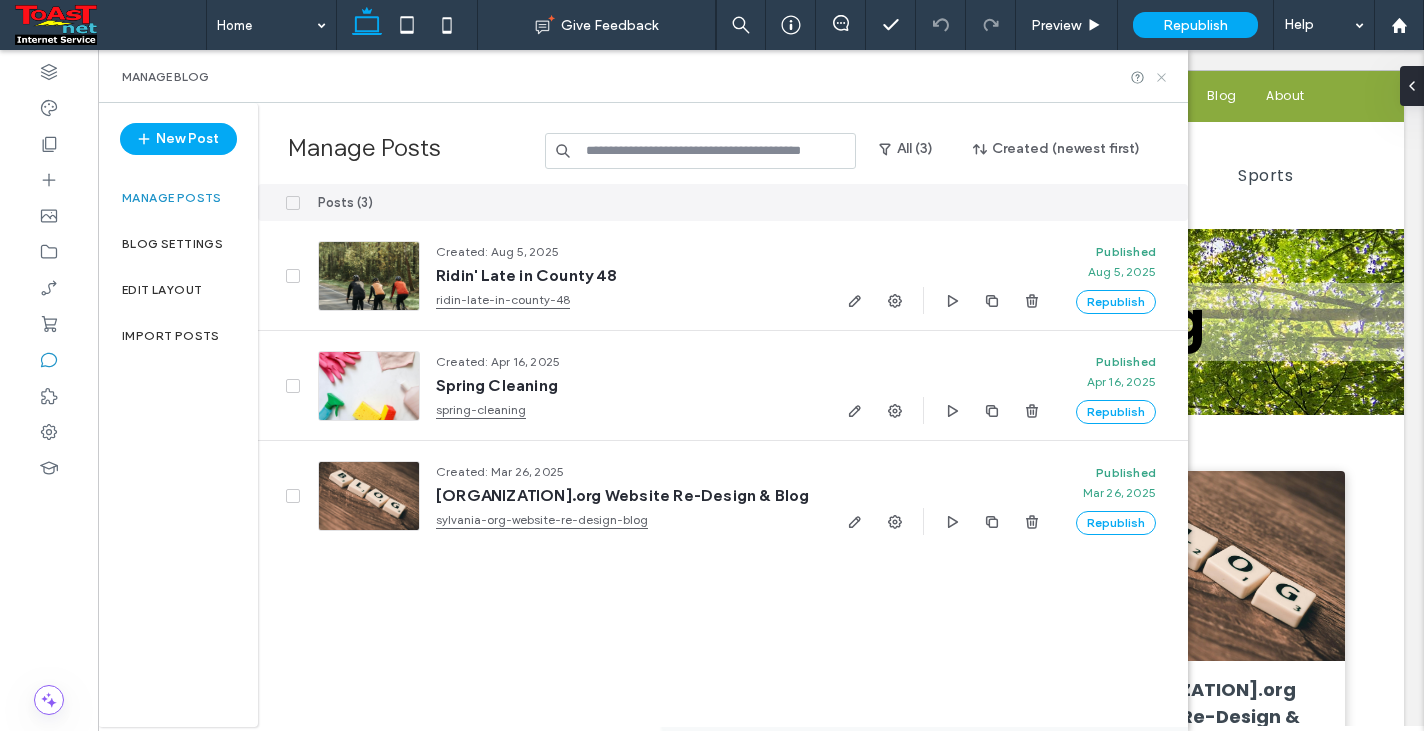 click 